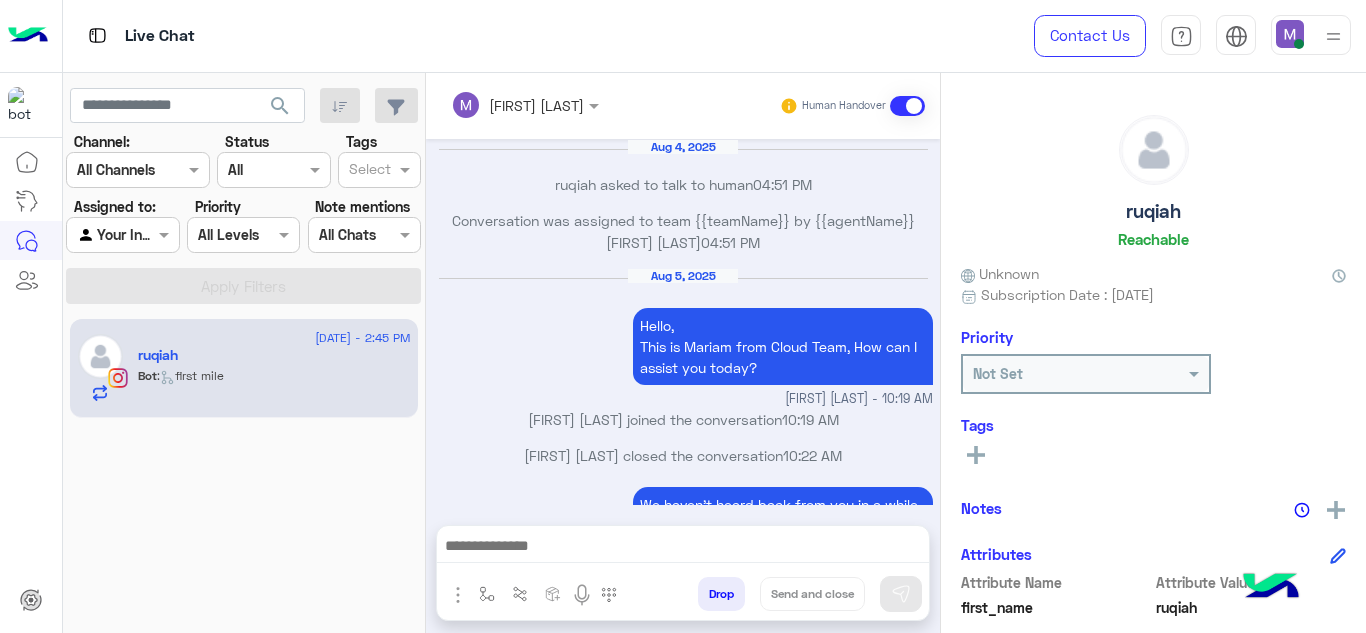 scroll, scrollTop: 0, scrollLeft: 0, axis: both 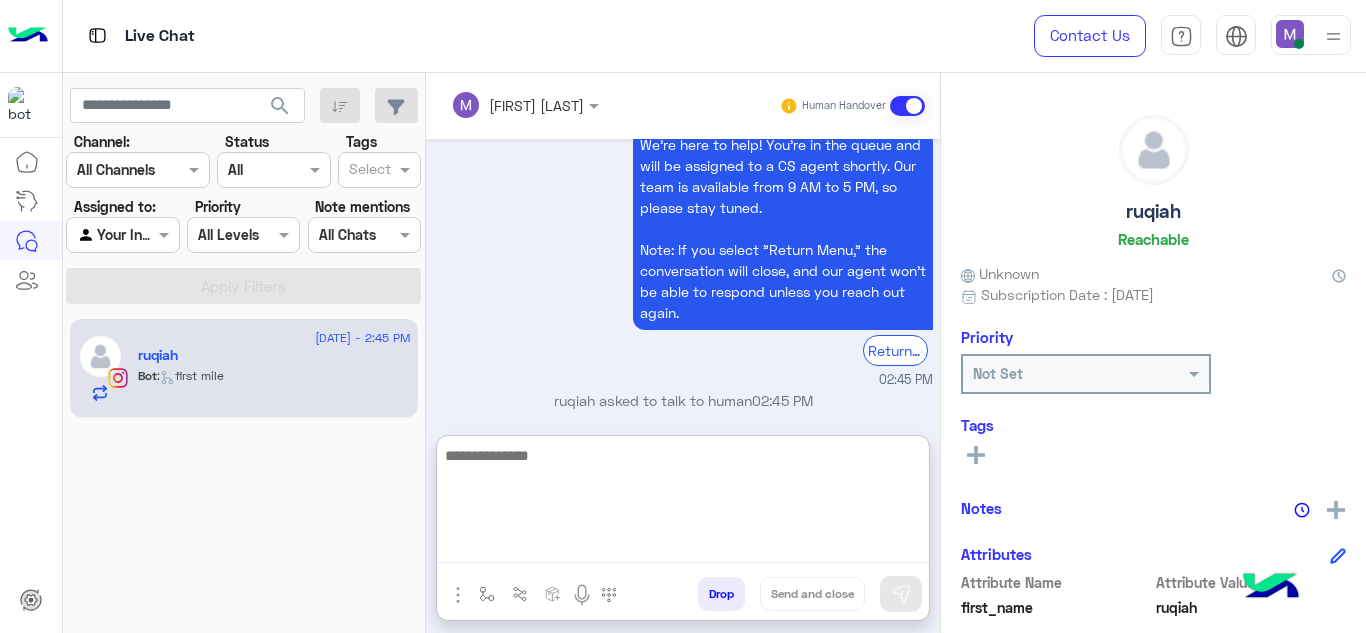 click at bounding box center (683, 503) 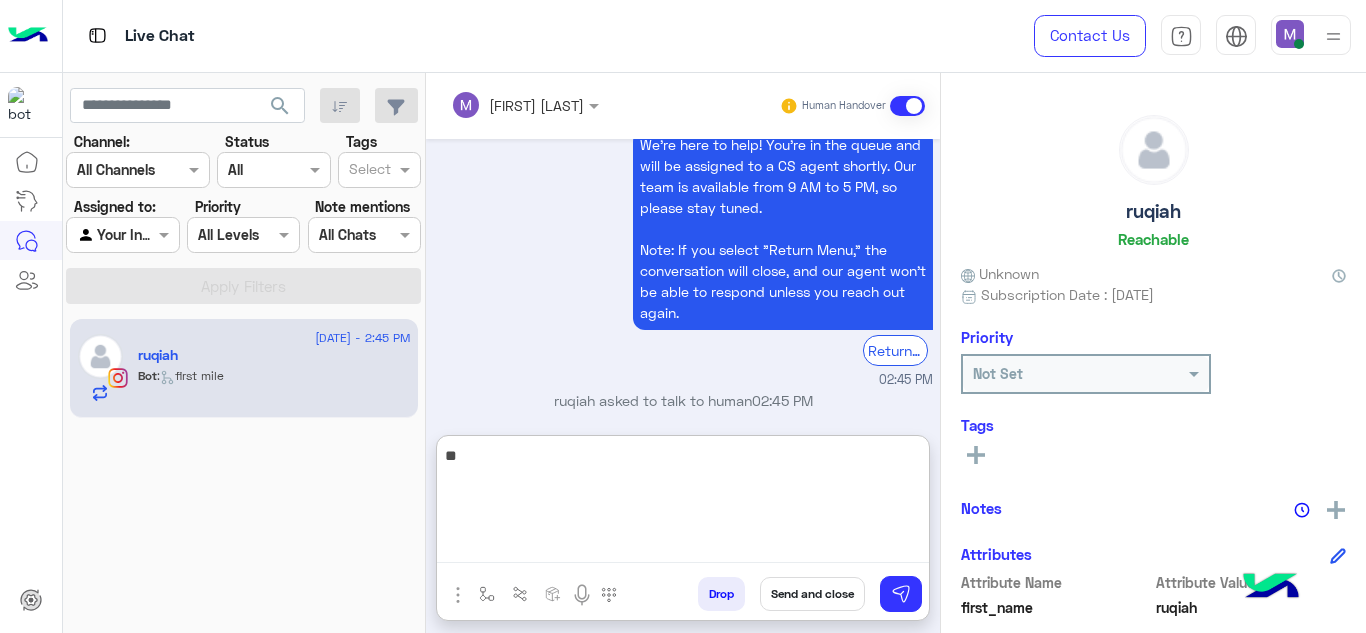 type on "*" 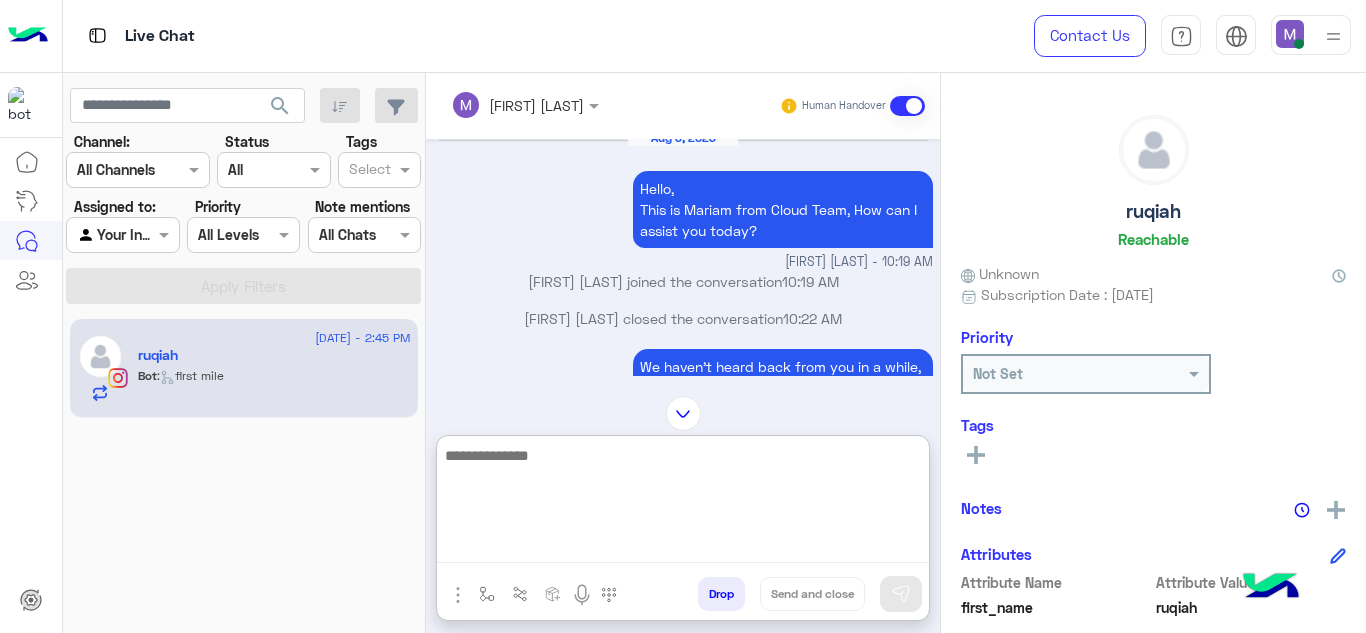 scroll, scrollTop: 2289, scrollLeft: 0, axis: vertical 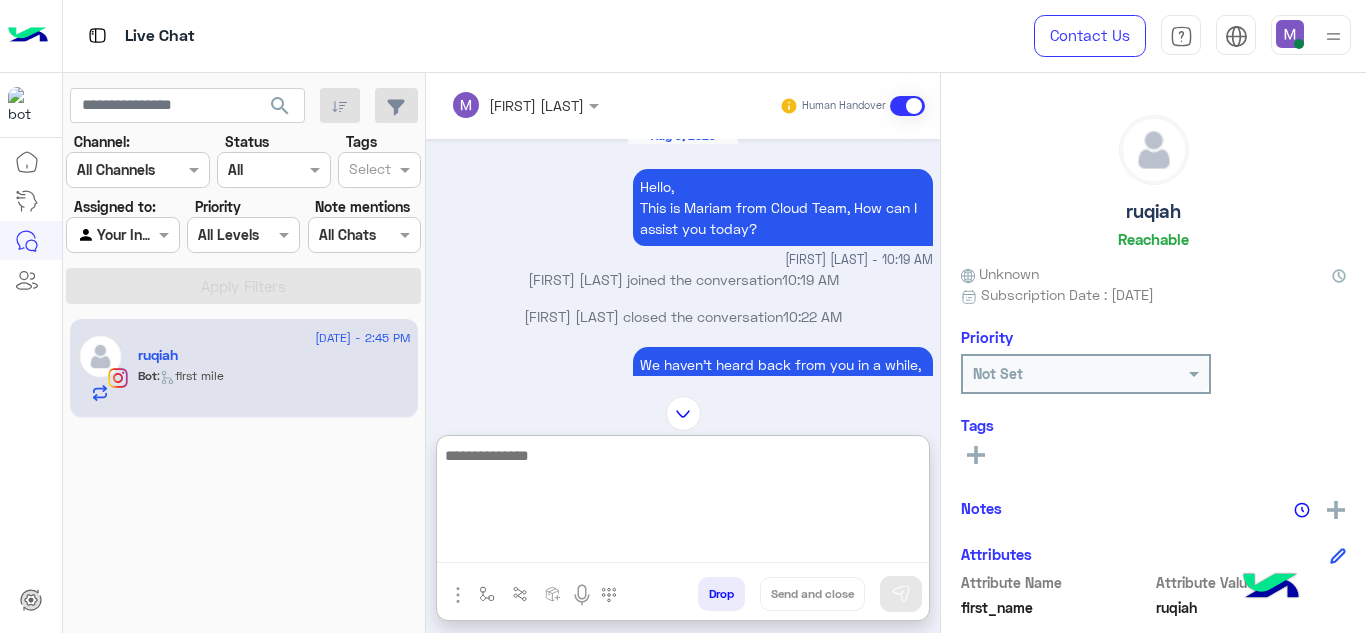 click at bounding box center [683, 503] 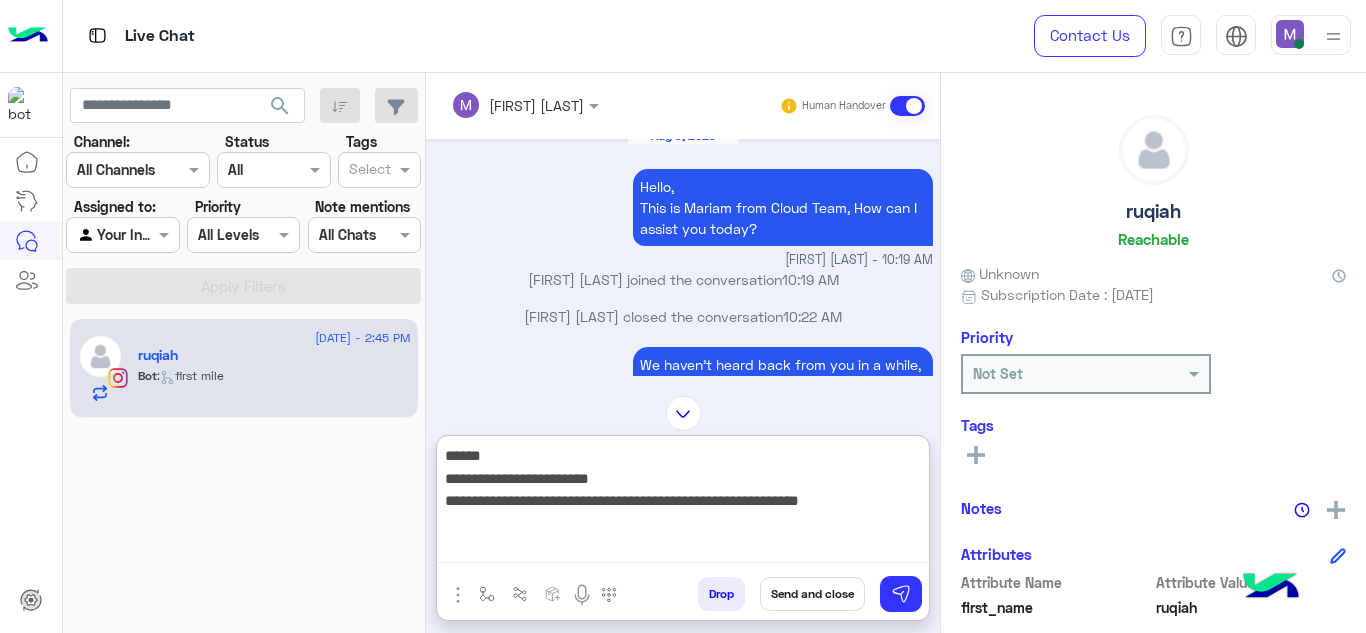 drag, startPoint x: 880, startPoint y: 509, endPoint x: 678, endPoint y: 504, distance: 202.06187 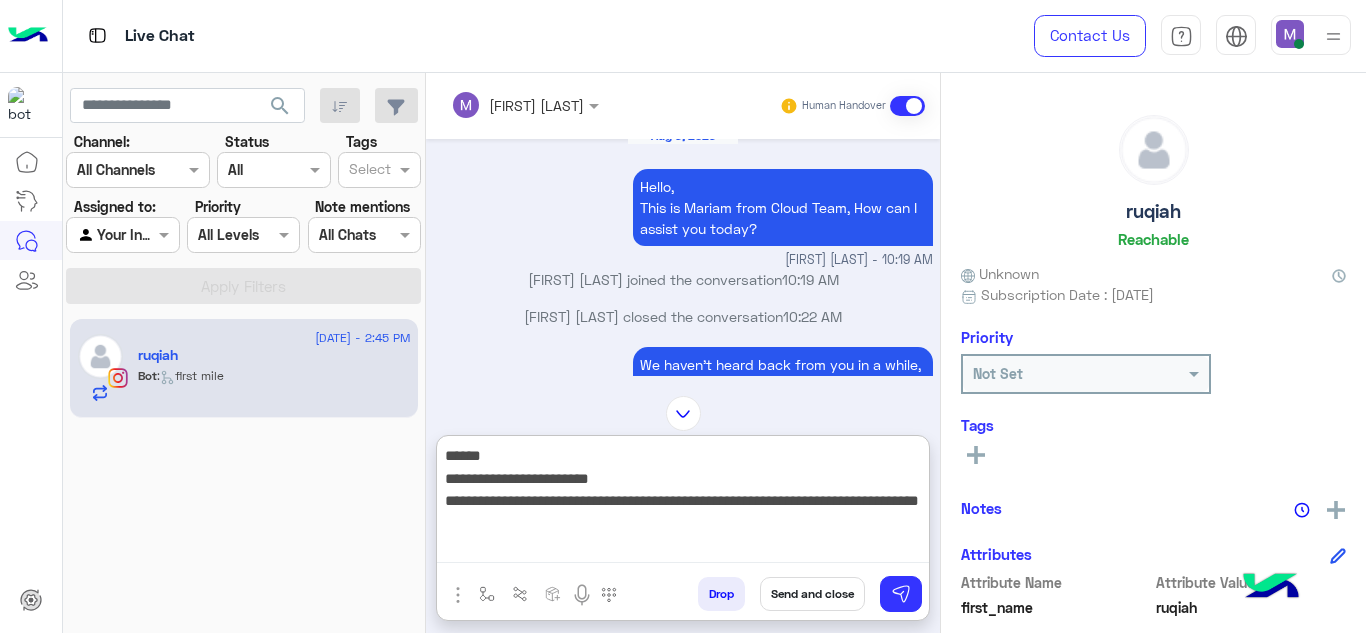 type on "**********" 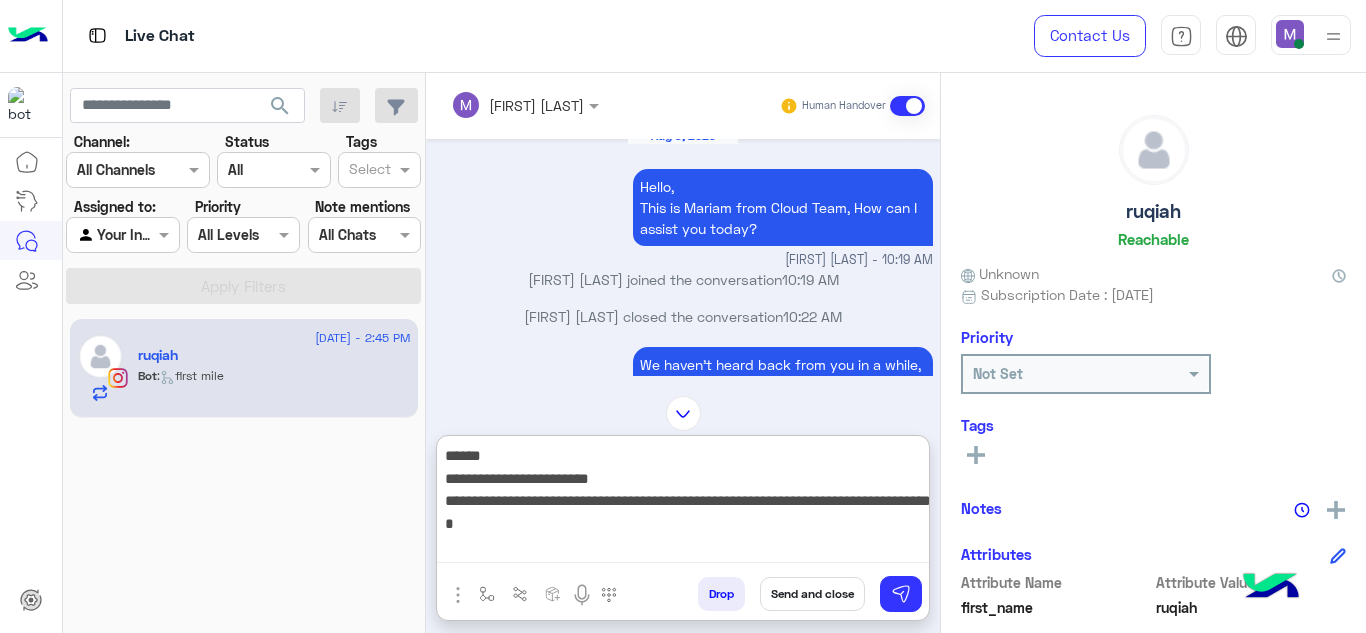 type 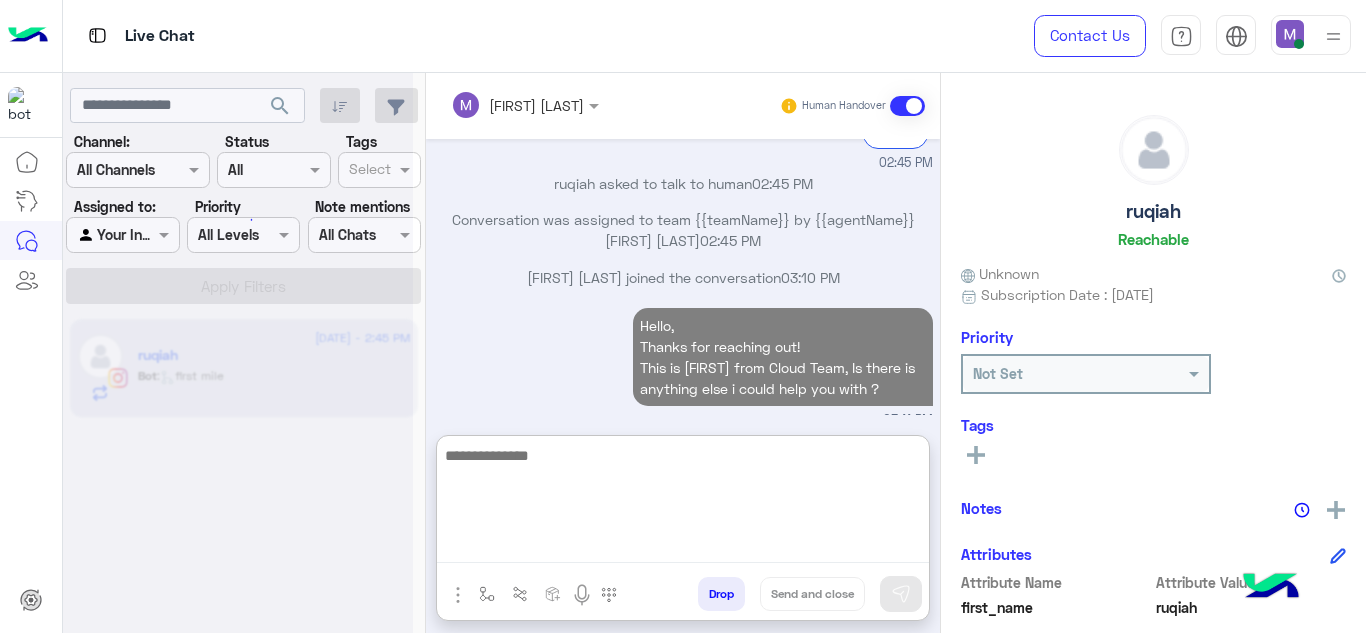 scroll, scrollTop: 3240, scrollLeft: 0, axis: vertical 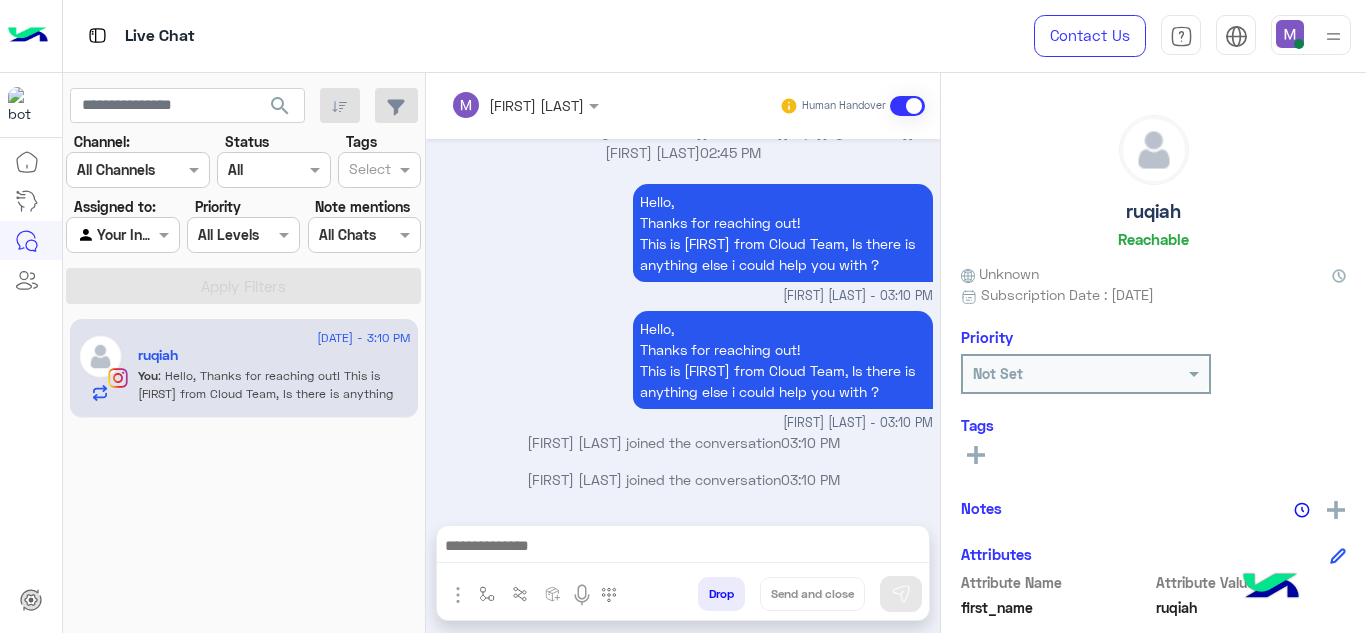 click at bounding box center (1333, 36) 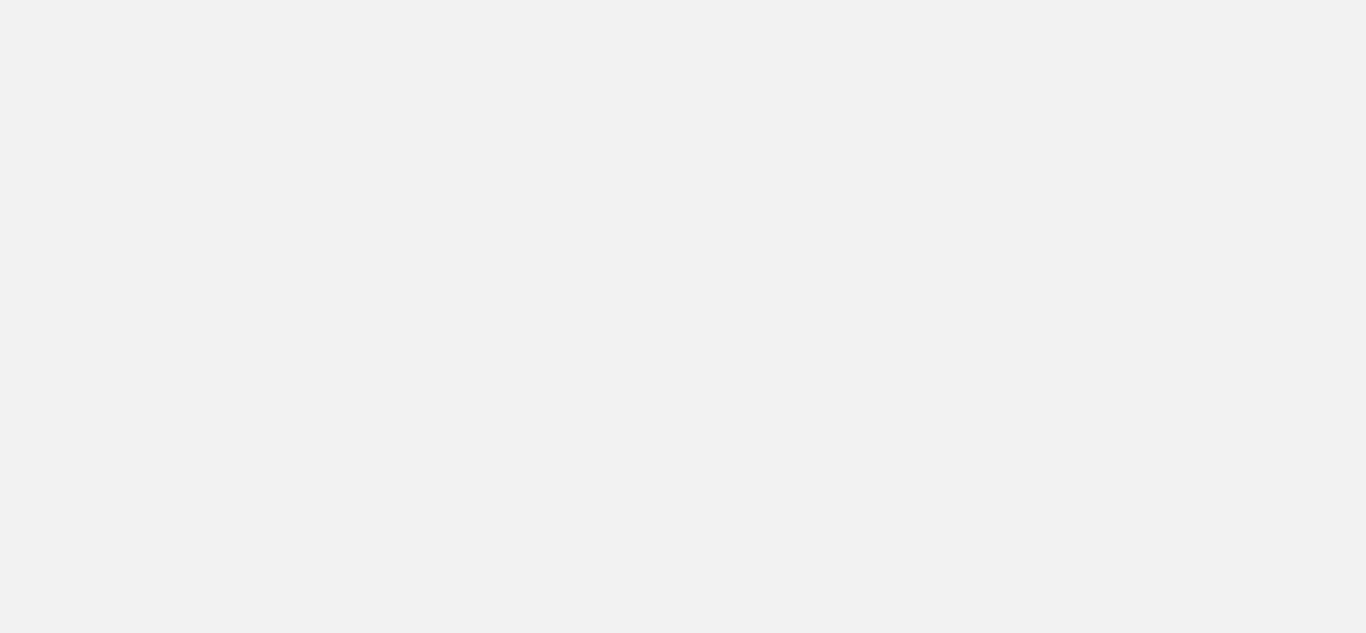 scroll, scrollTop: 0, scrollLeft: 0, axis: both 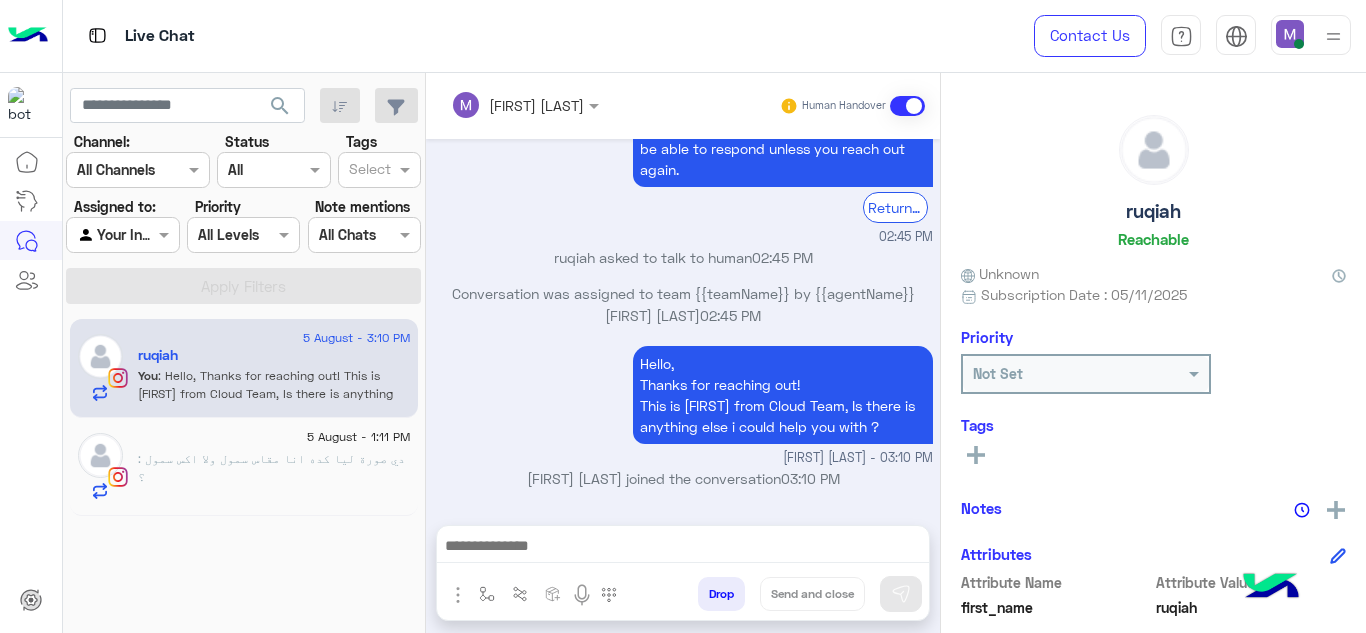click on ": دي صورة ليا كده انا مقاس سمول ولا اكس سمول ؟" 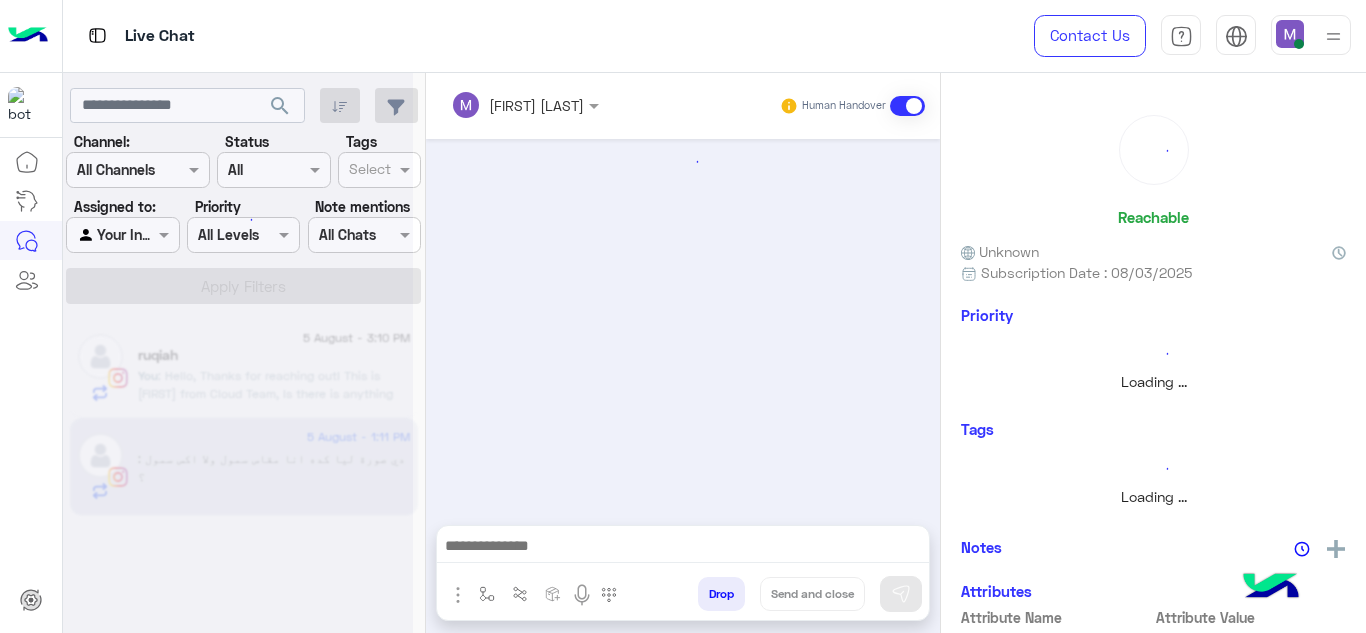 scroll, scrollTop: 590, scrollLeft: 0, axis: vertical 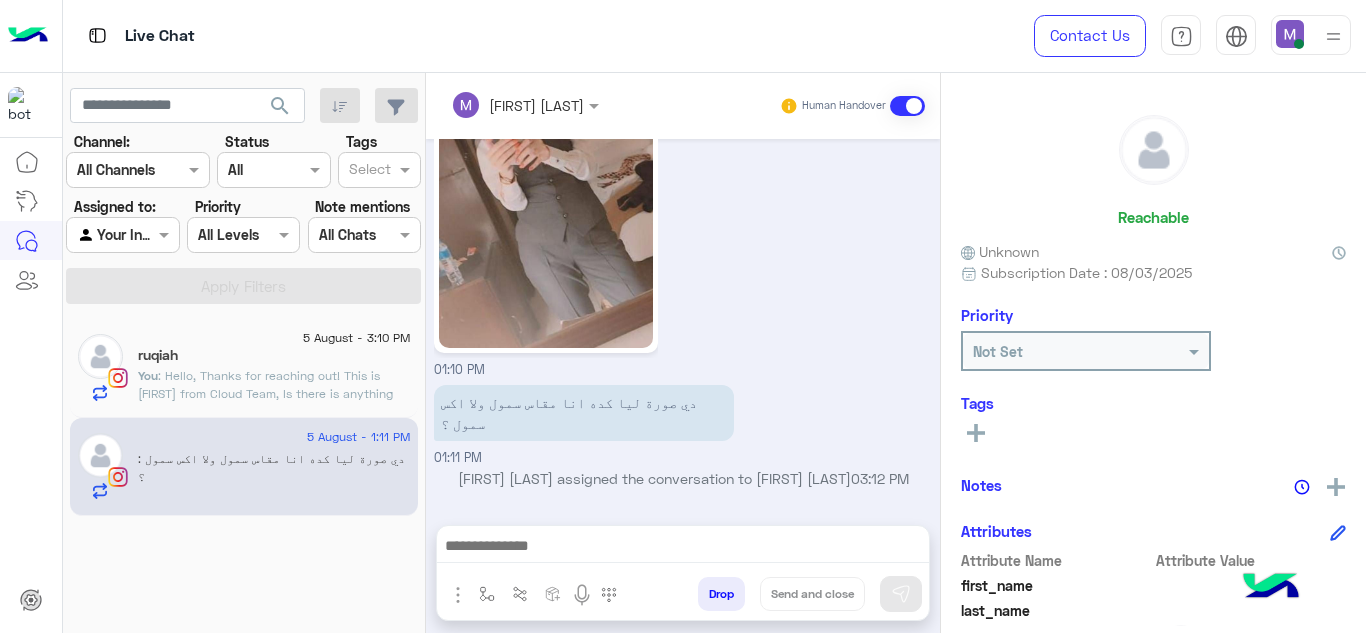 click on ": Hello,
Thanks for reaching out!
This is [FIRST] from Cloud Team, Is there is anything else i could help you with ?" 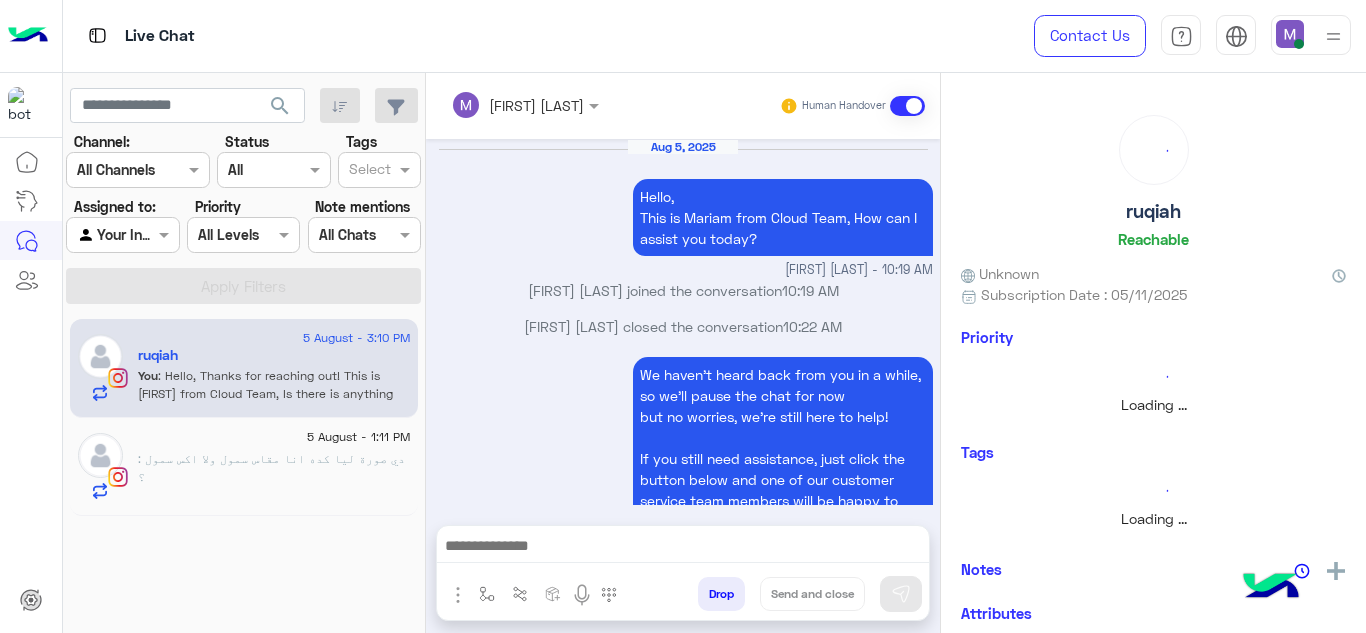 scroll, scrollTop: 688, scrollLeft: 0, axis: vertical 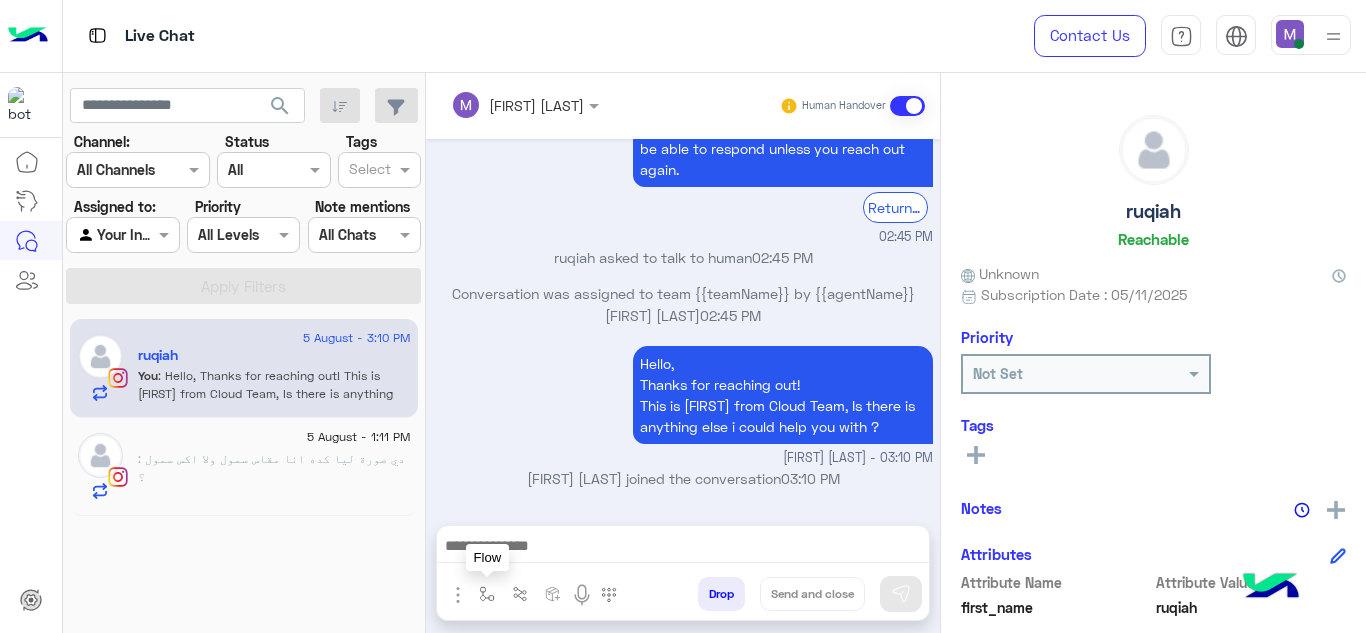 click at bounding box center (487, 594) 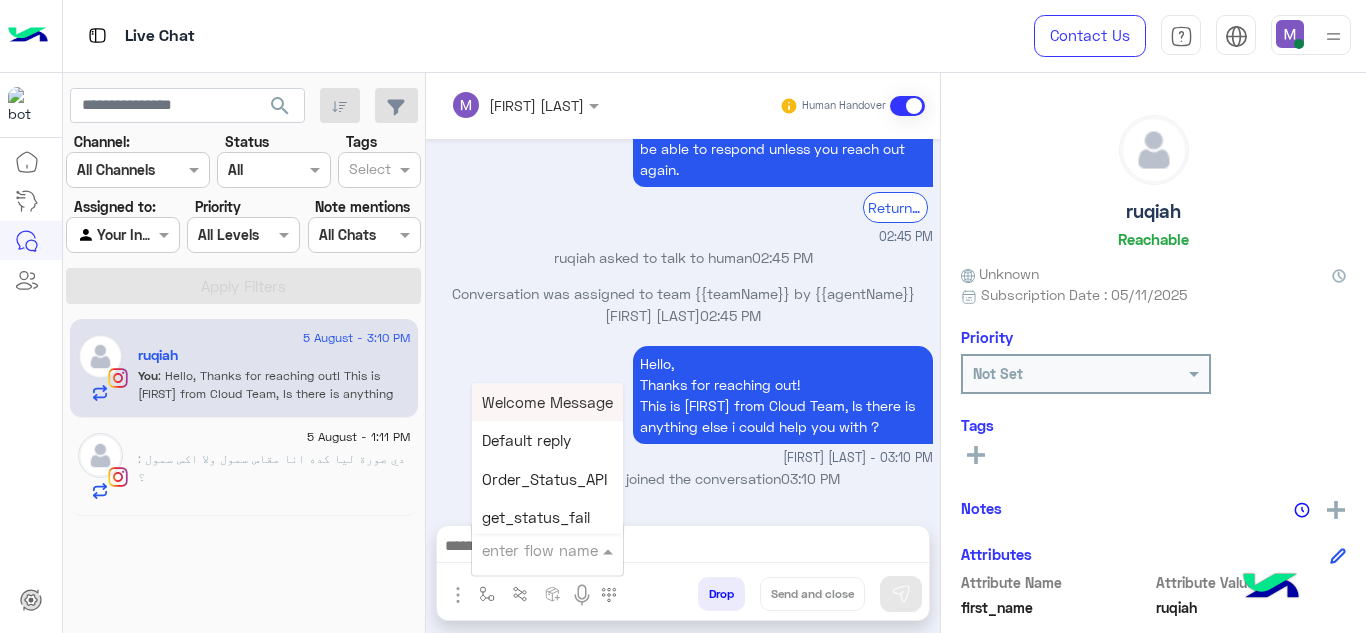 click on "enter flow name" at bounding box center [540, 550] 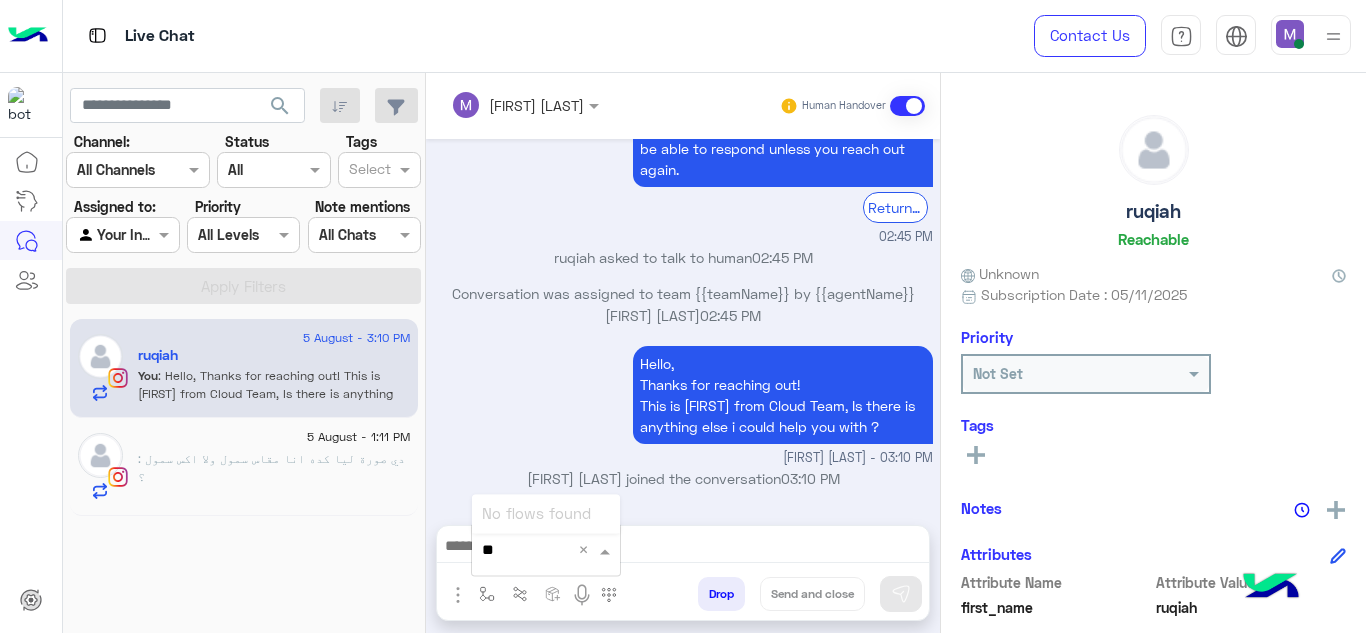 type on "*" 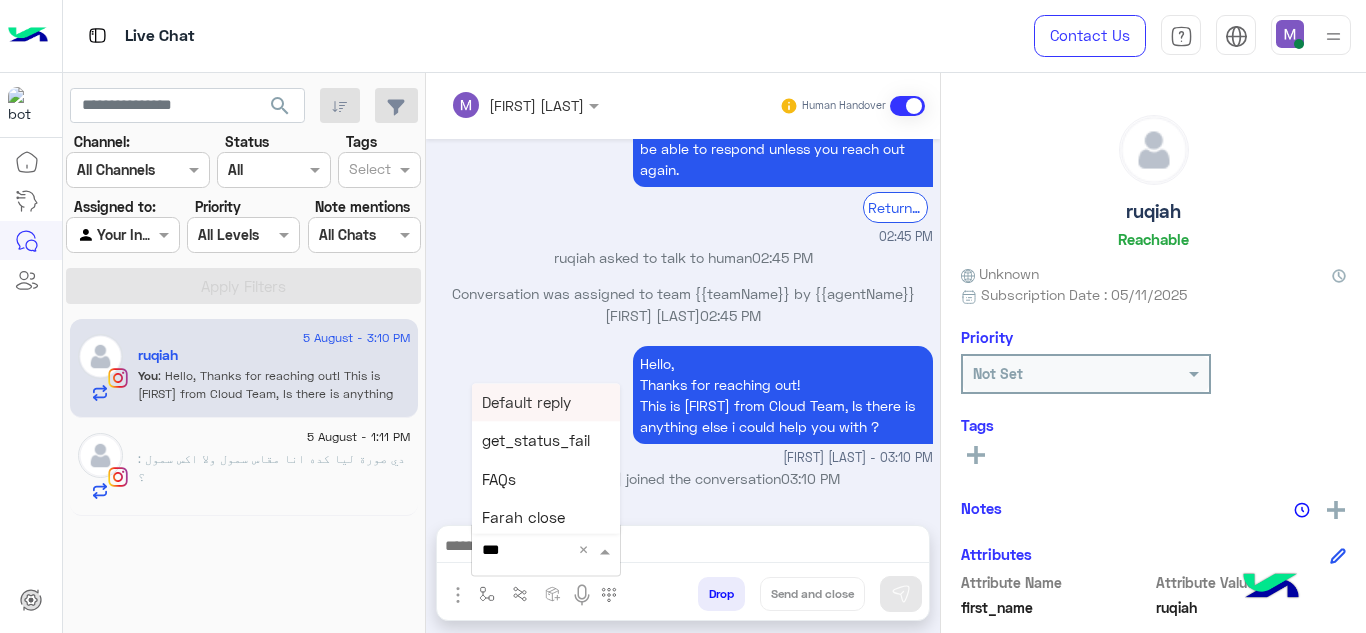 type on "****" 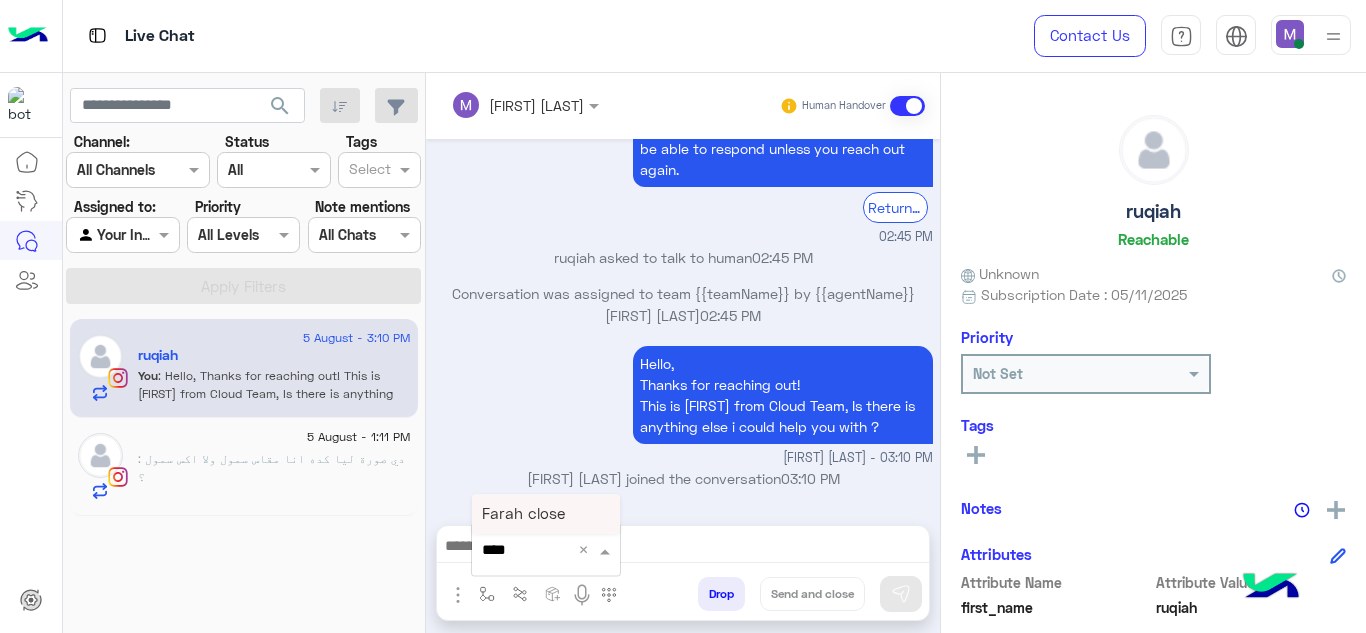 click on "Farah close" at bounding box center (523, 514) 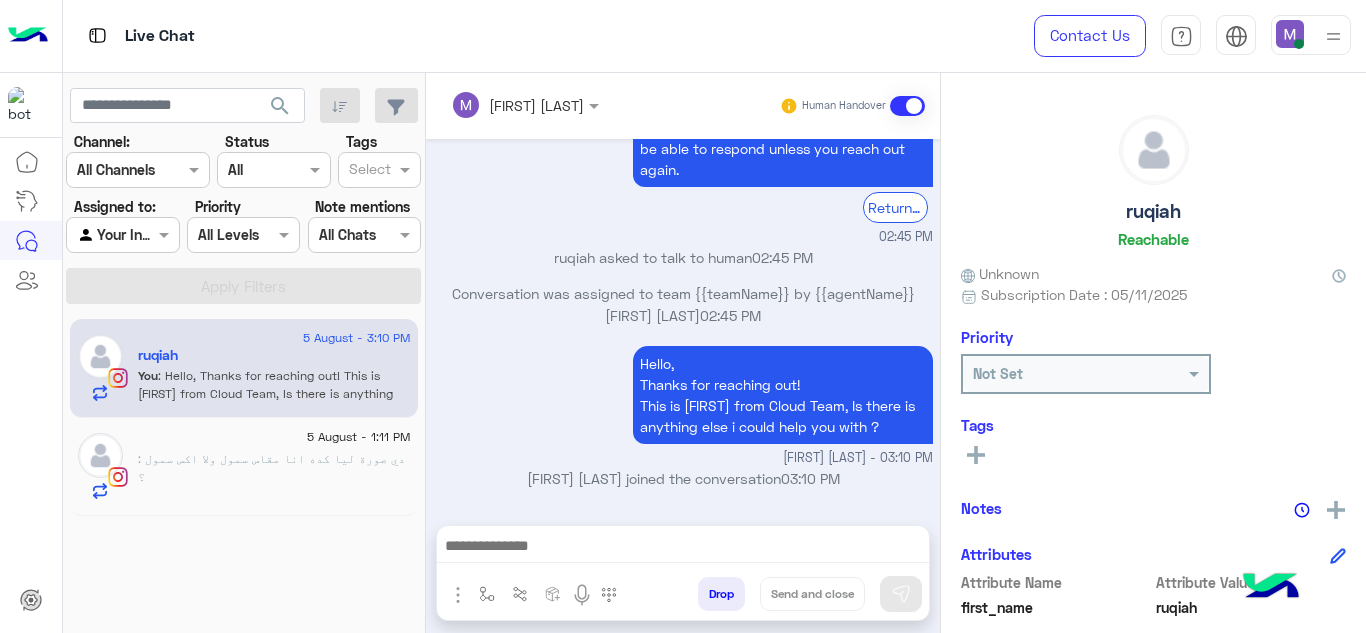 type on "**********" 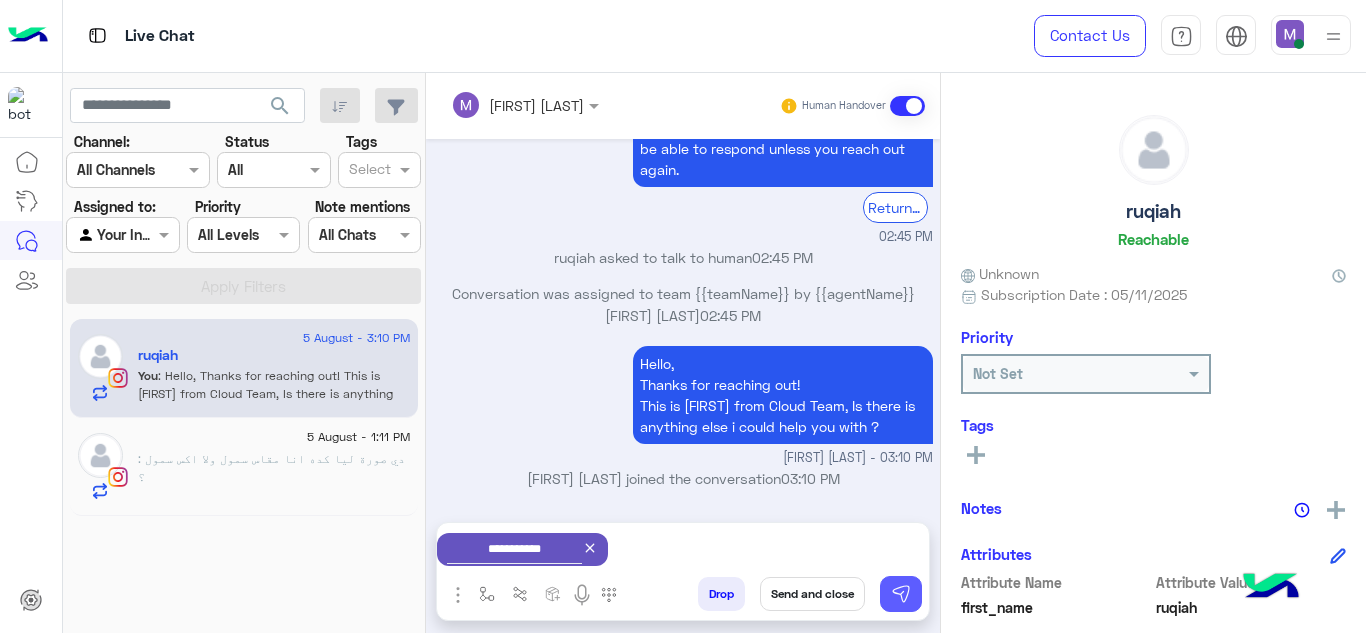 click at bounding box center (901, 594) 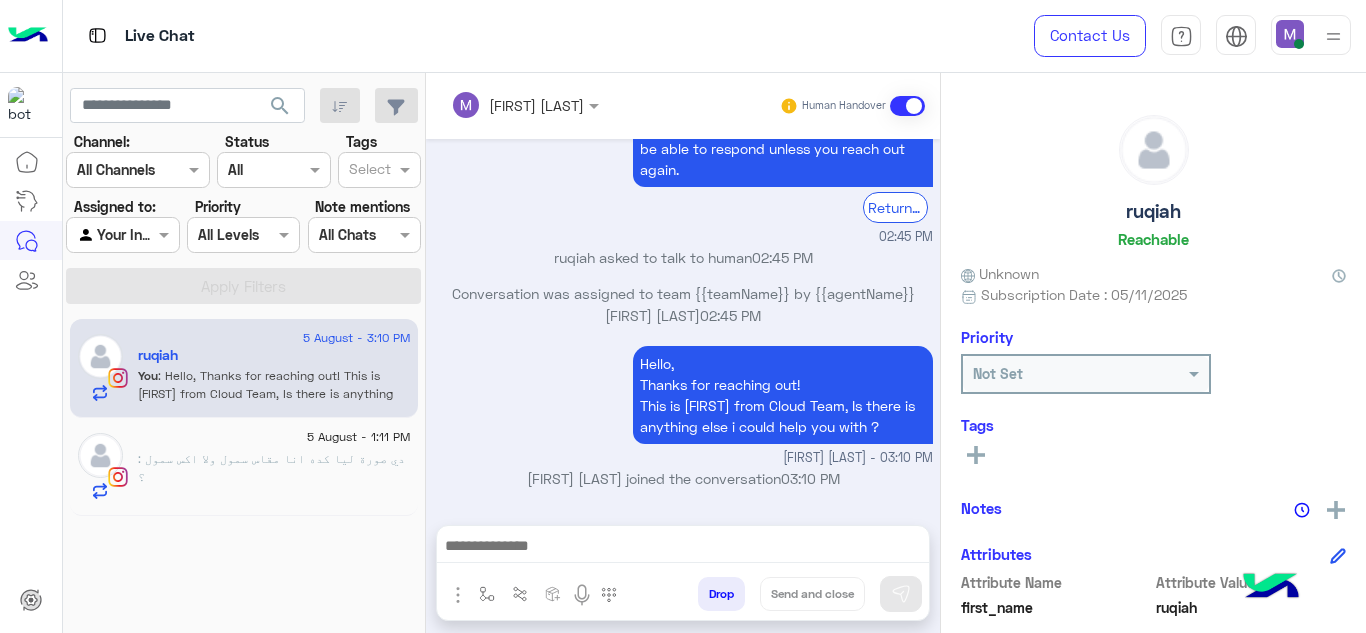 scroll, scrollTop: 934, scrollLeft: 0, axis: vertical 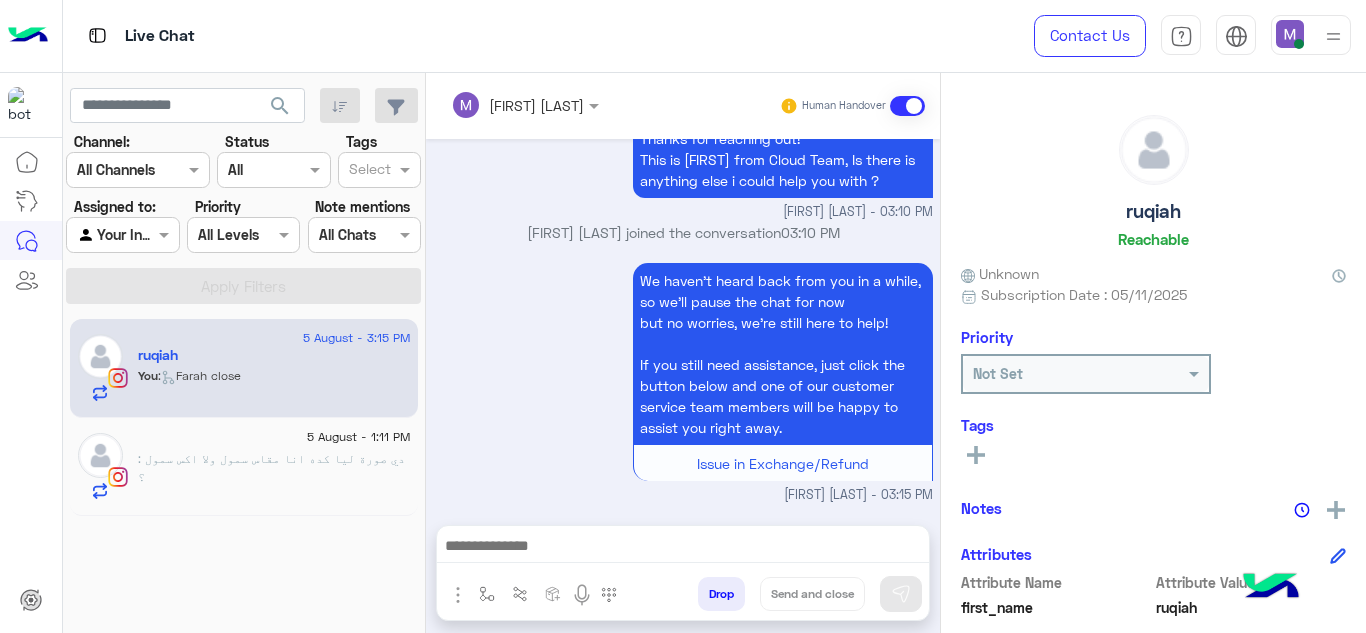 click on ":   [FIRST] close" 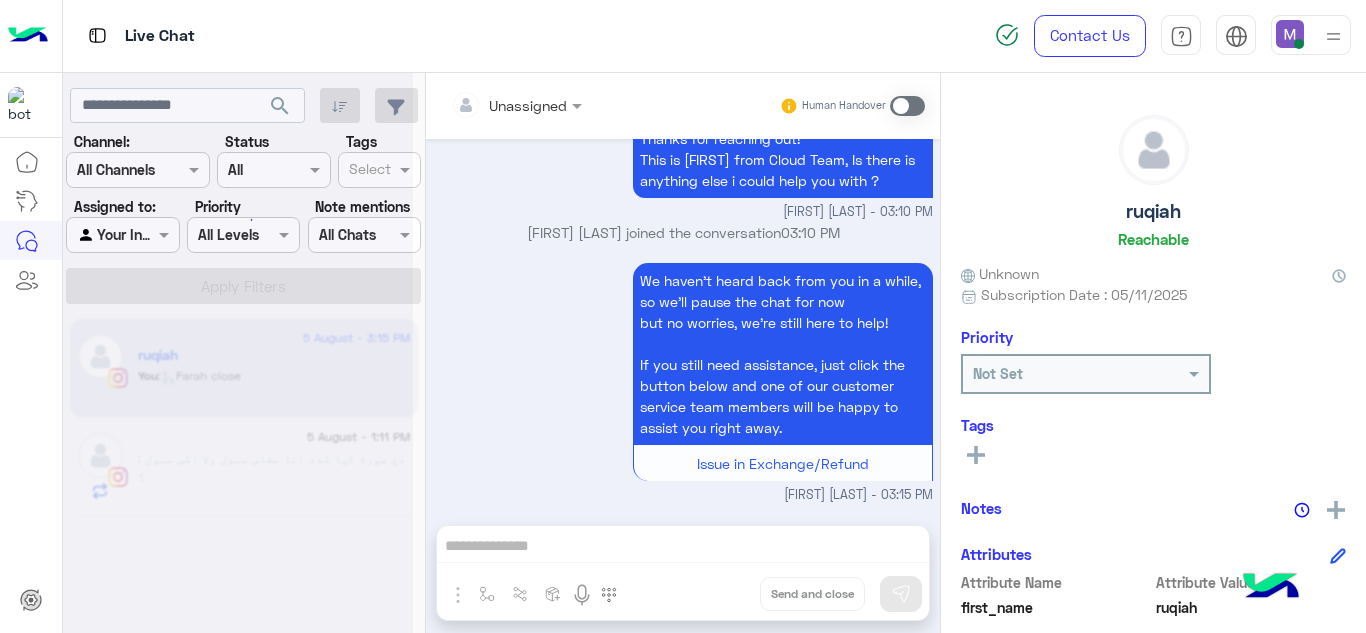 scroll, scrollTop: 971, scrollLeft: 0, axis: vertical 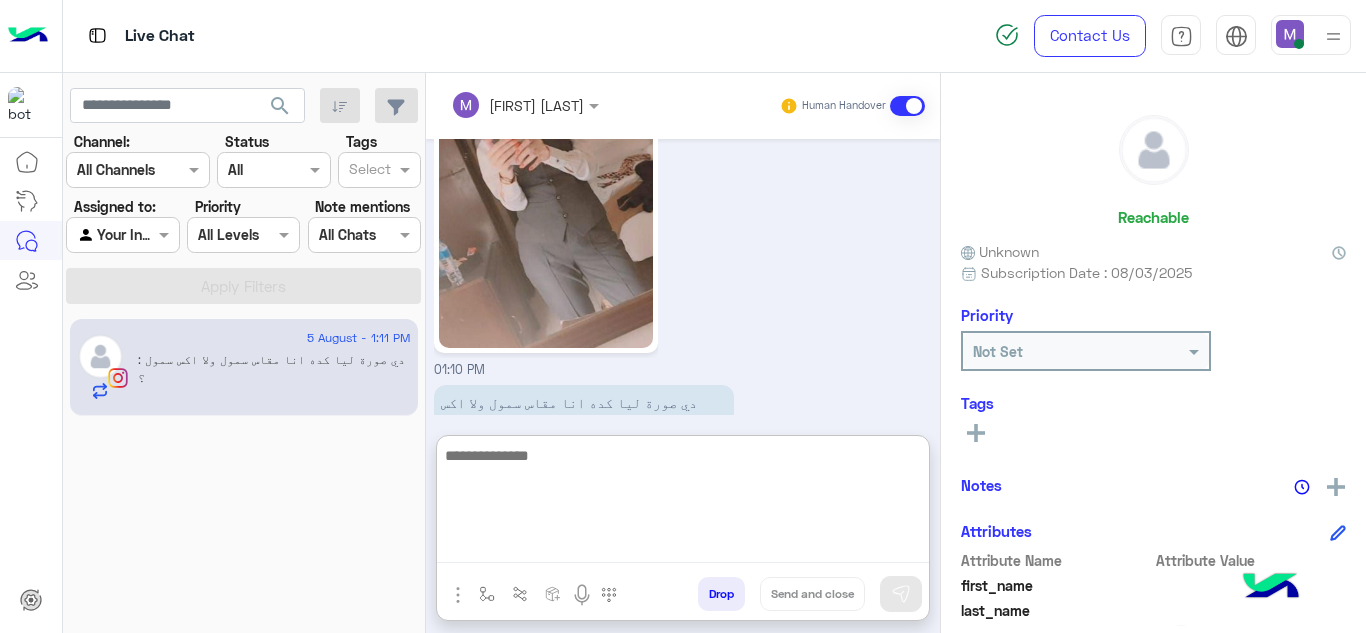 click at bounding box center (683, 503) 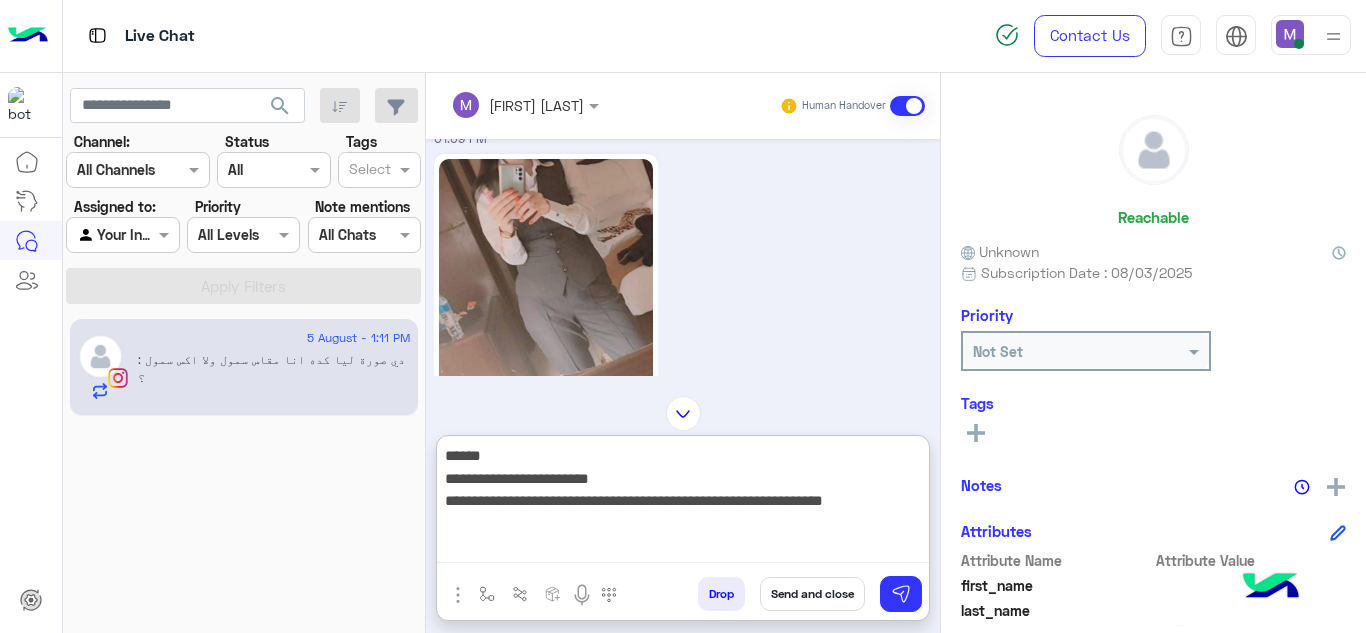 scroll, scrollTop: 1723, scrollLeft: 0, axis: vertical 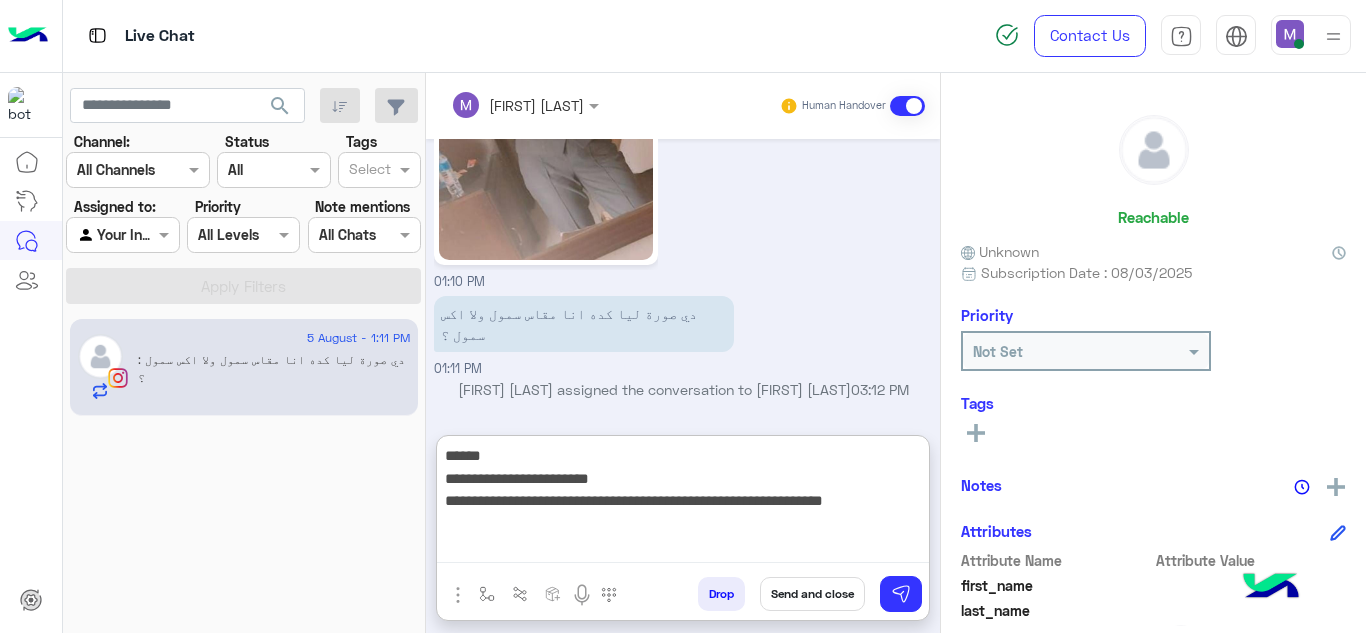drag, startPoint x: 446, startPoint y: 454, endPoint x: 952, endPoint y: 513, distance: 509.4281 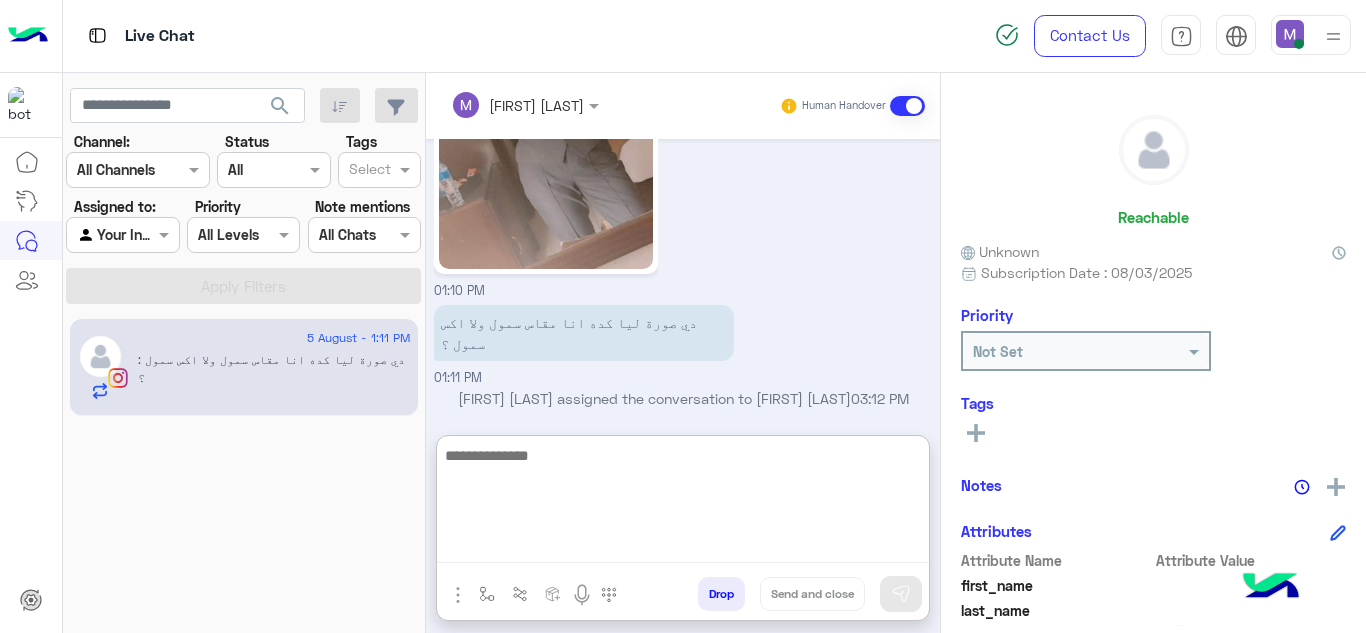 scroll, scrollTop: 1723, scrollLeft: 0, axis: vertical 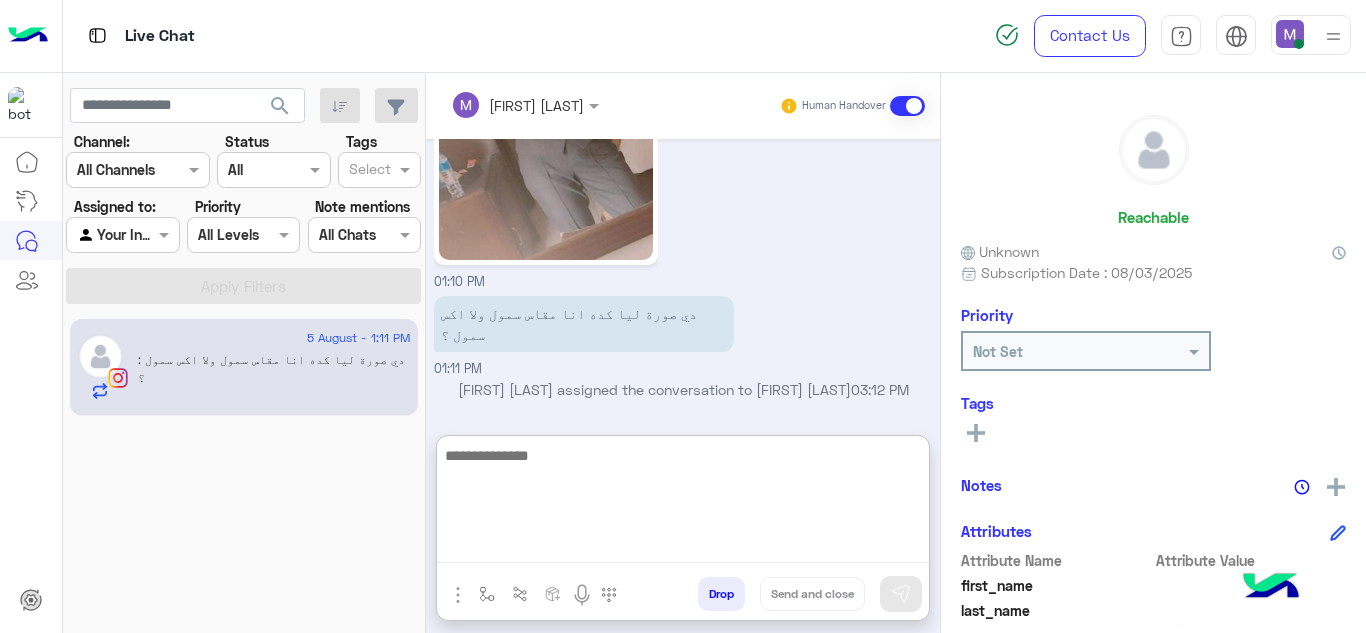click at bounding box center (683, 503) 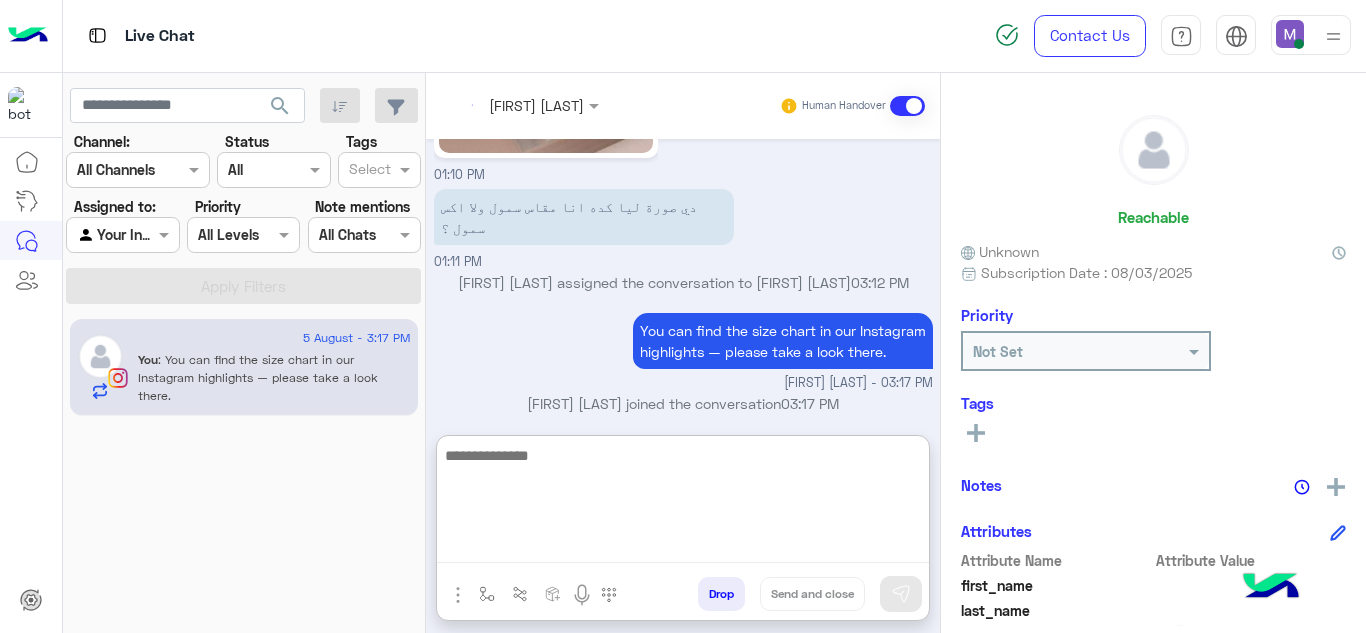 scroll, scrollTop: 1866, scrollLeft: 0, axis: vertical 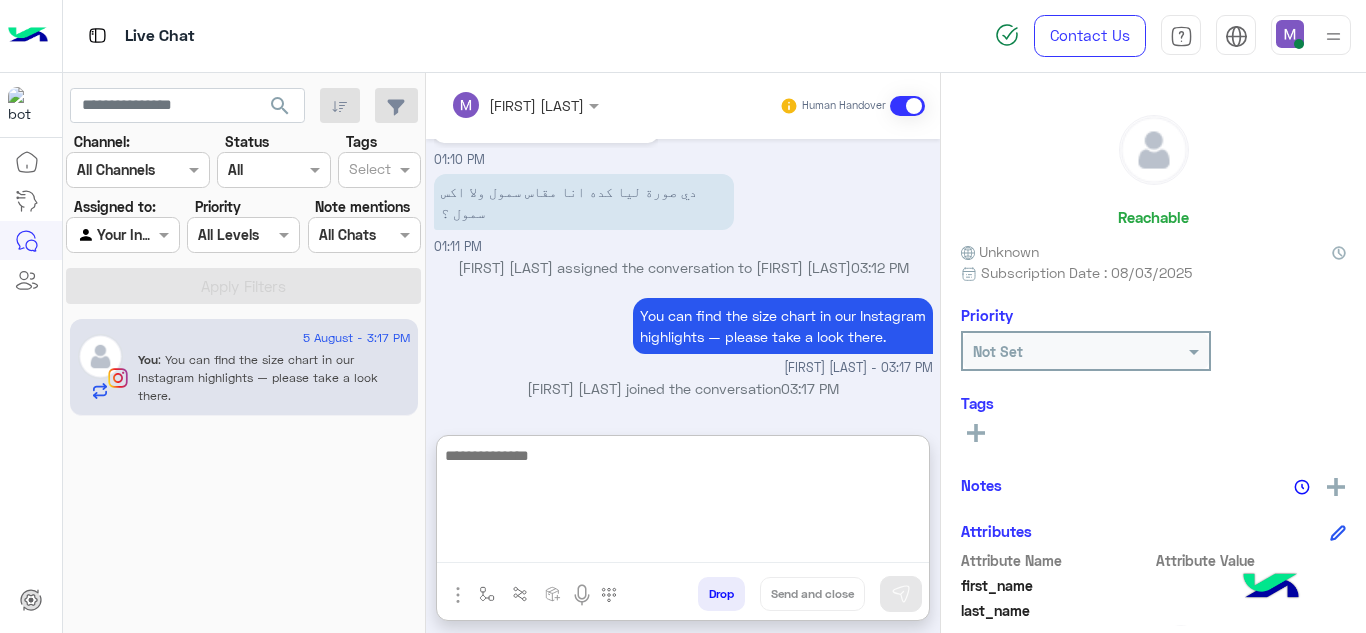 click at bounding box center [683, 503] 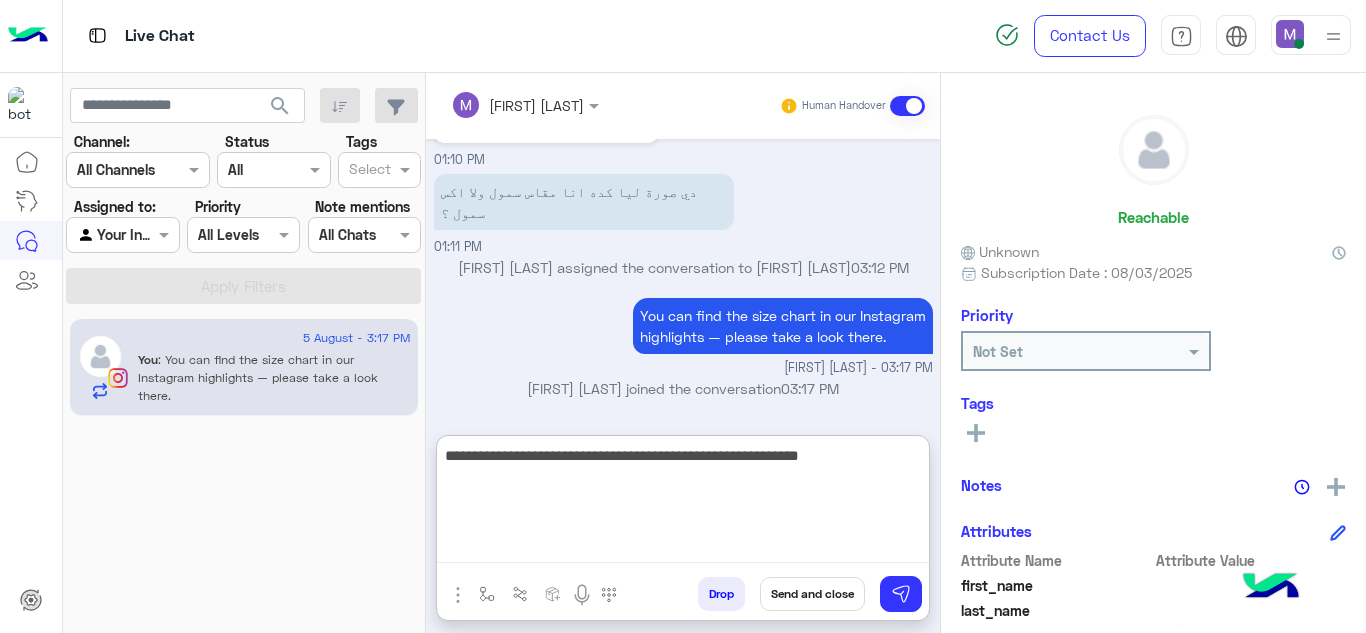 type on "**********" 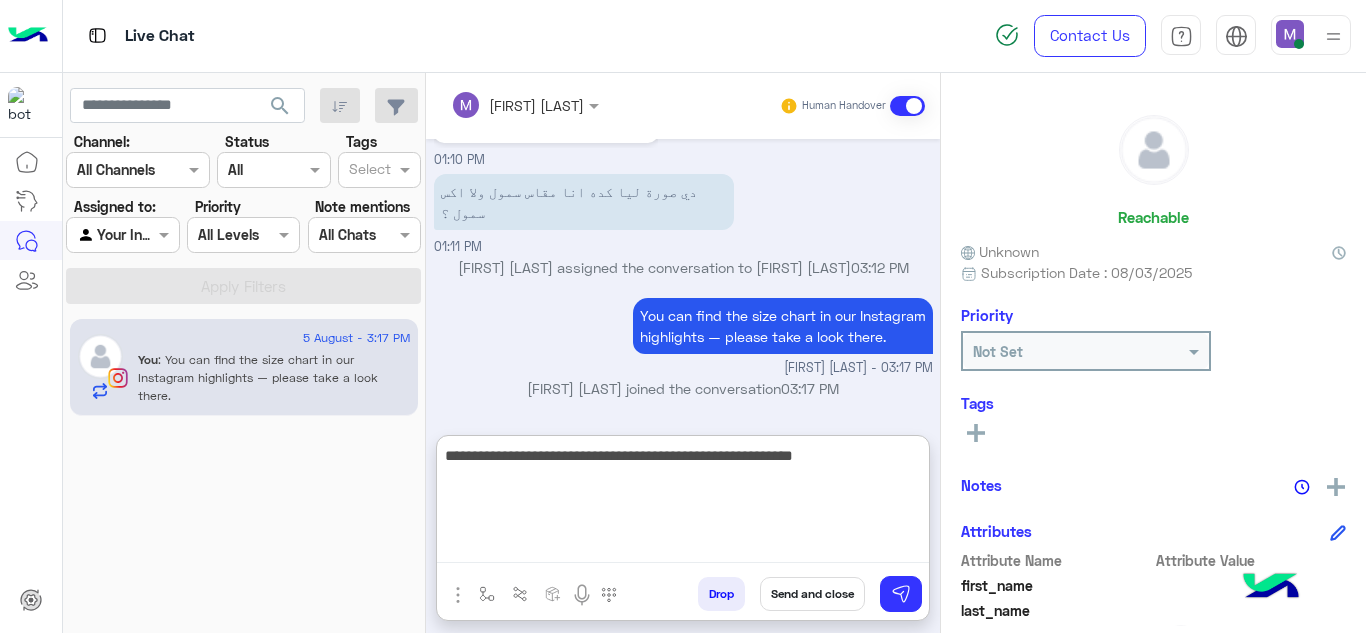 type 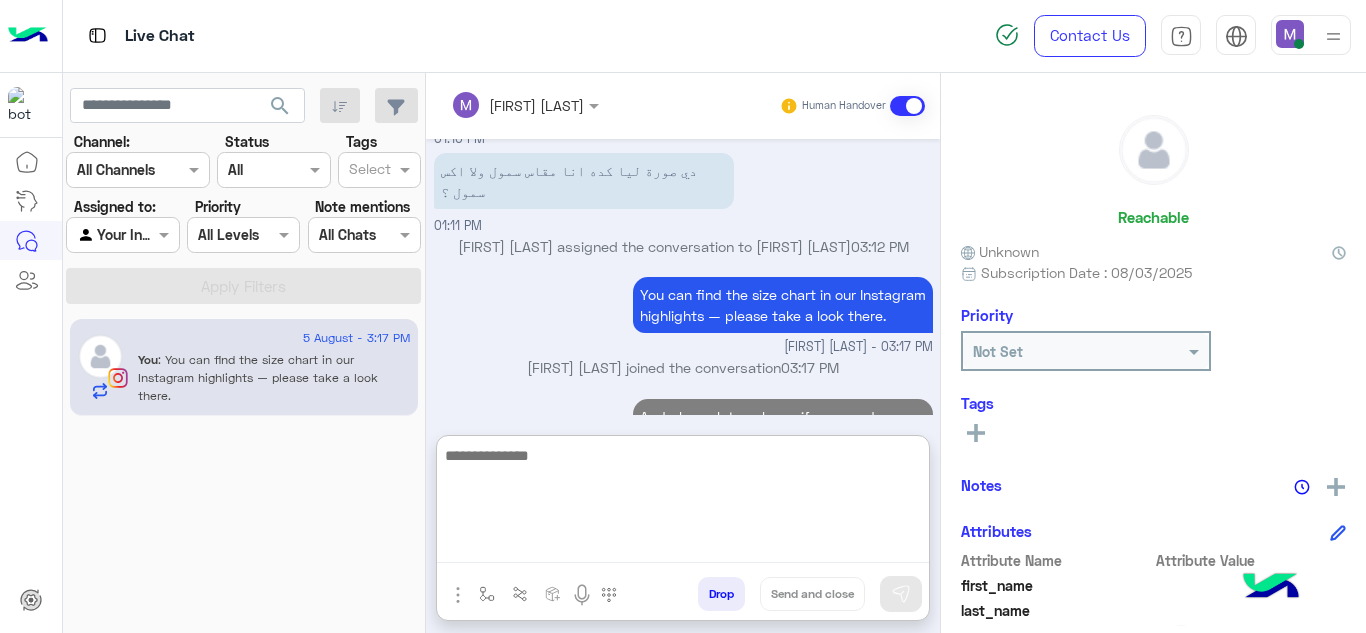 scroll, scrollTop: 1951, scrollLeft: 0, axis: vertical 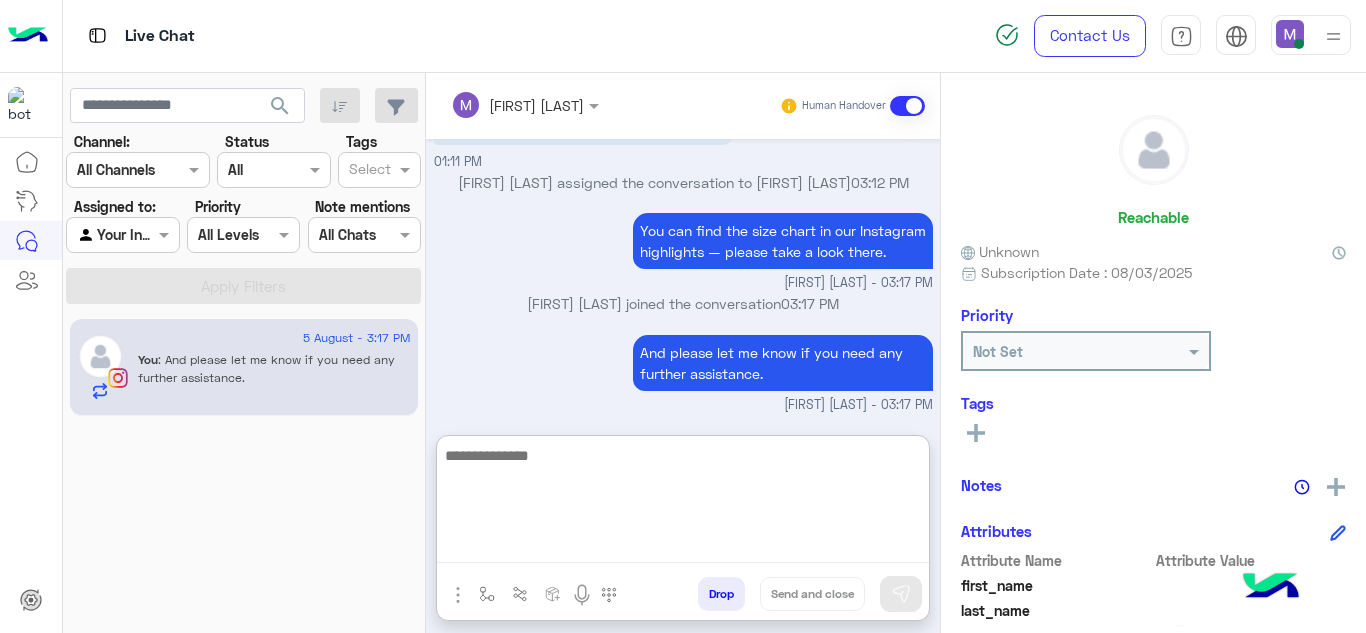 click at bounding box center [683, 503] 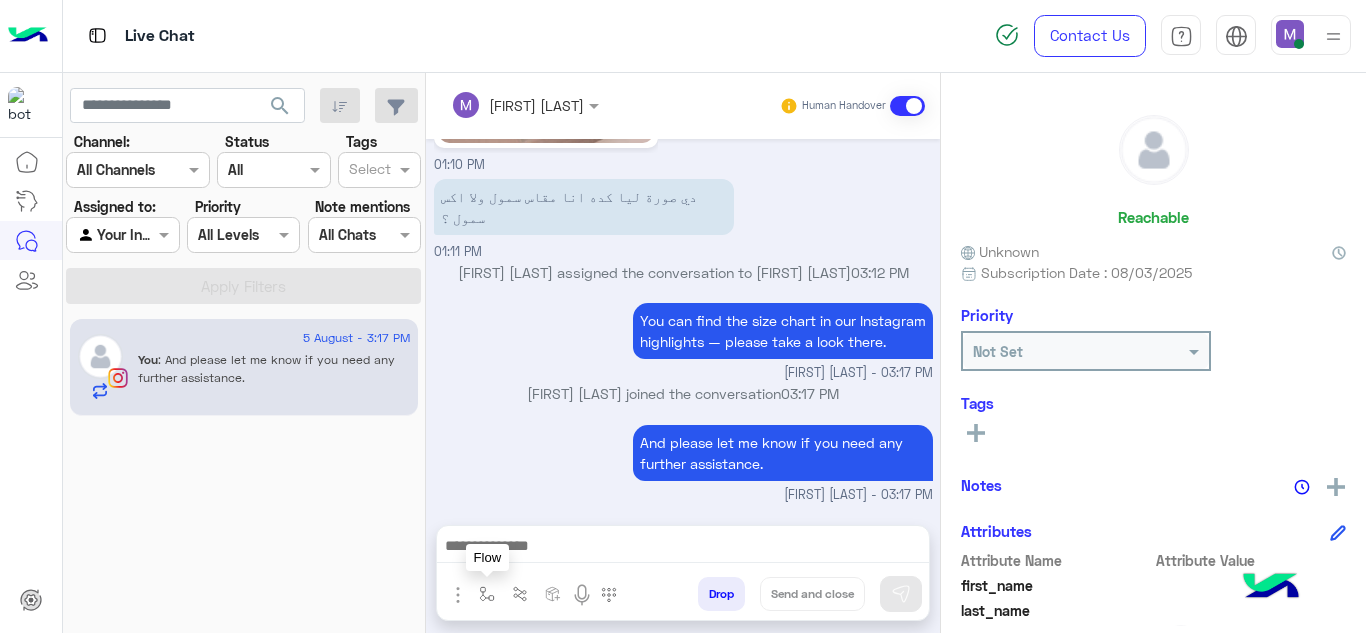 scroll, scrollTop: 1861, scrollLeft: 0, axis: vertical 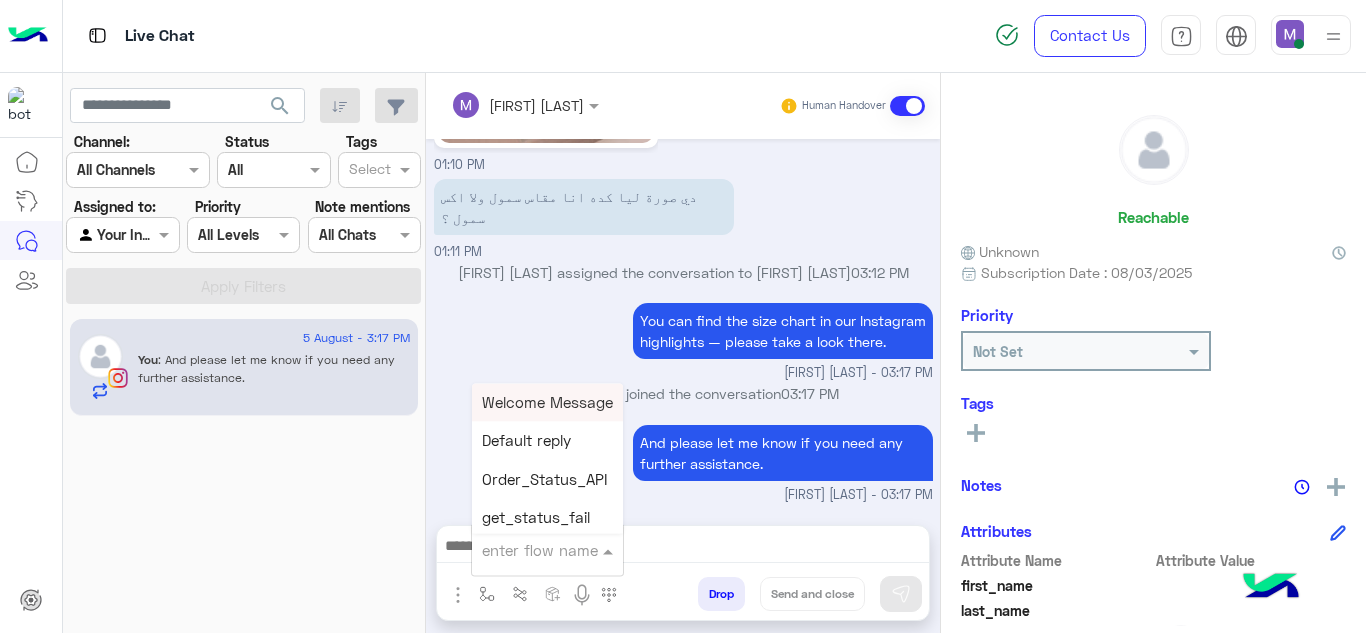 click at bounding box center [523, 550] 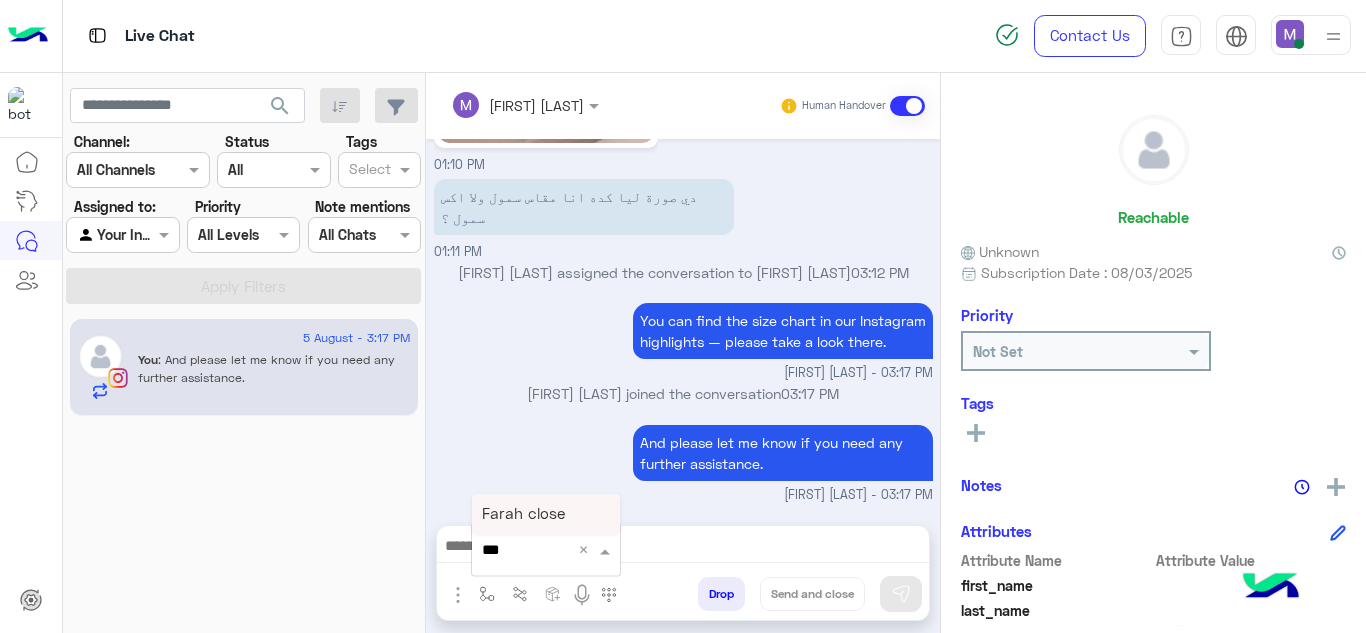 type on "****" 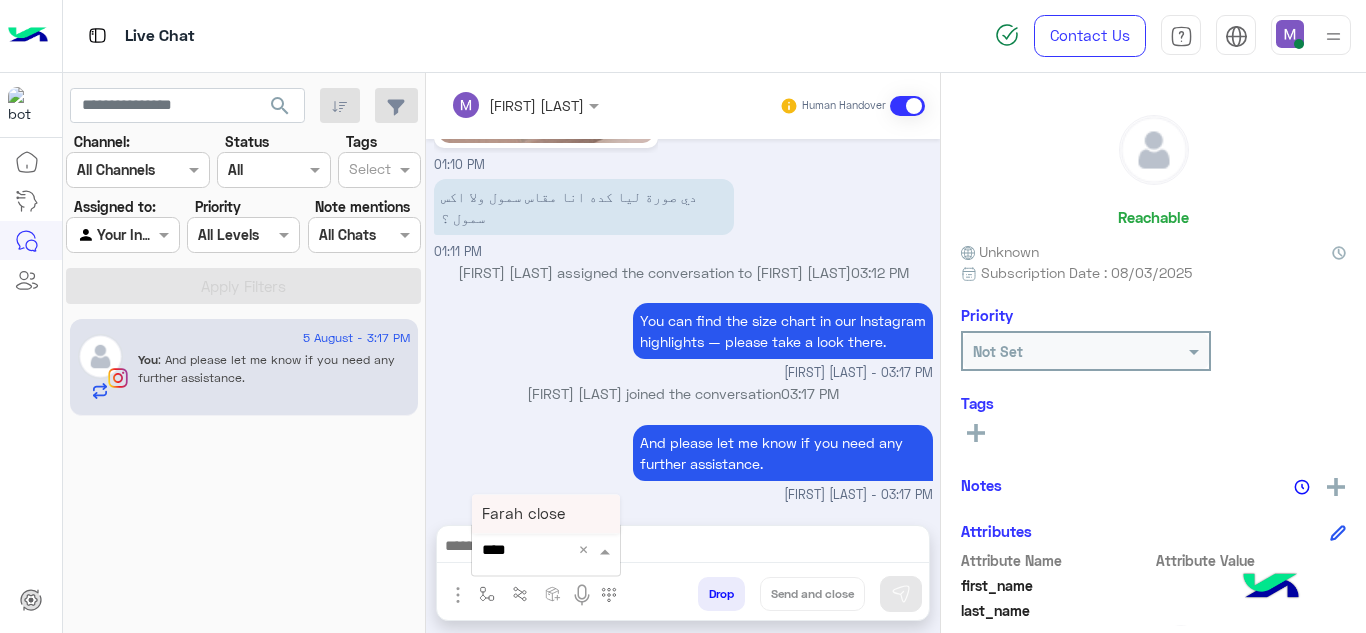 click on "Farah close" at bounding box center [546, 514] 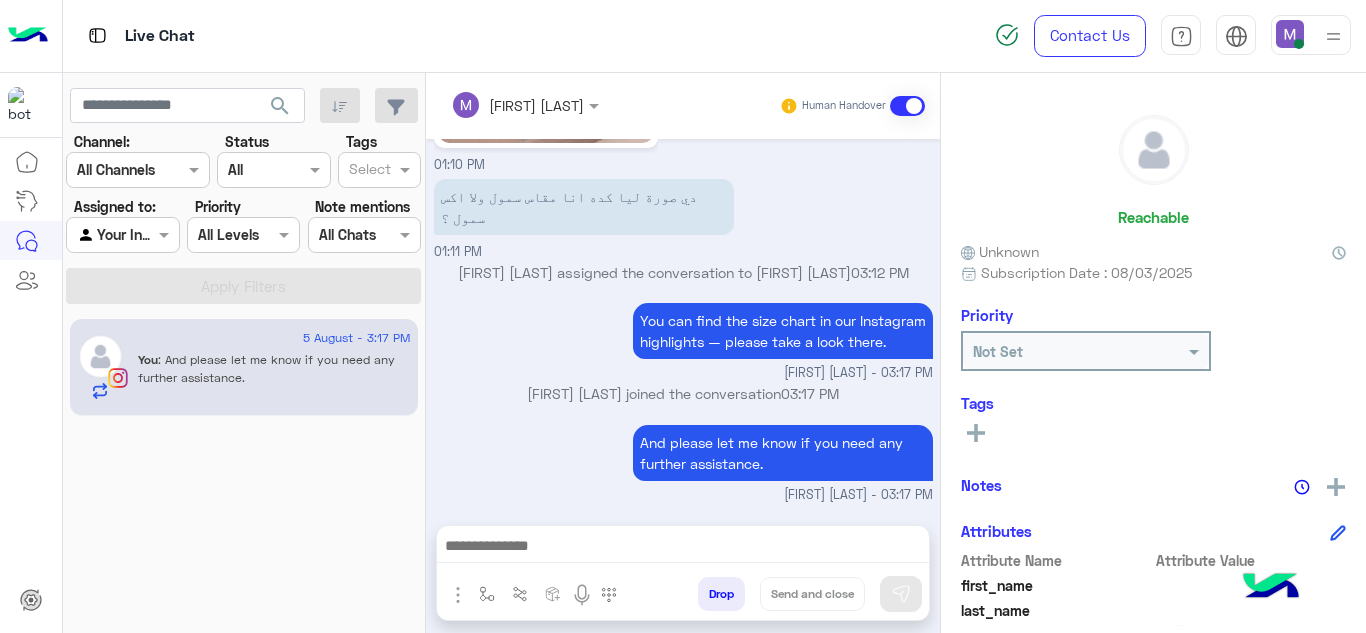 type on "**********" 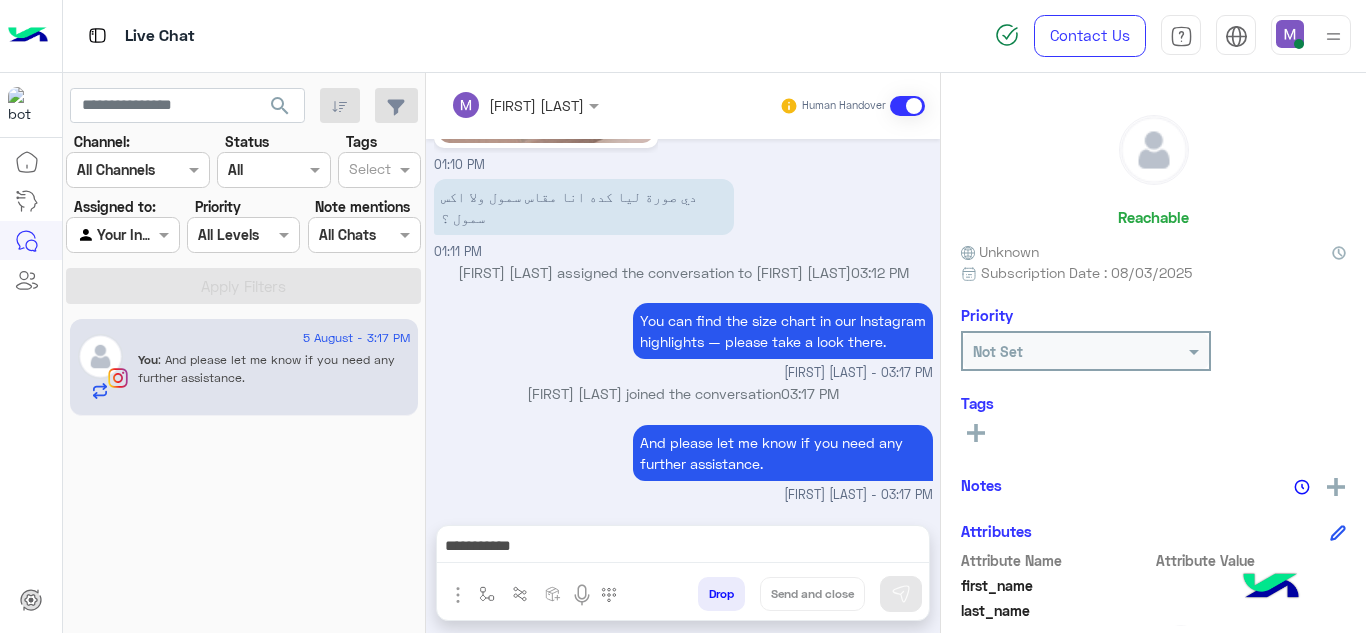 scroll, scrollTop: 1864, scrollLeft: 0, axis: vertical 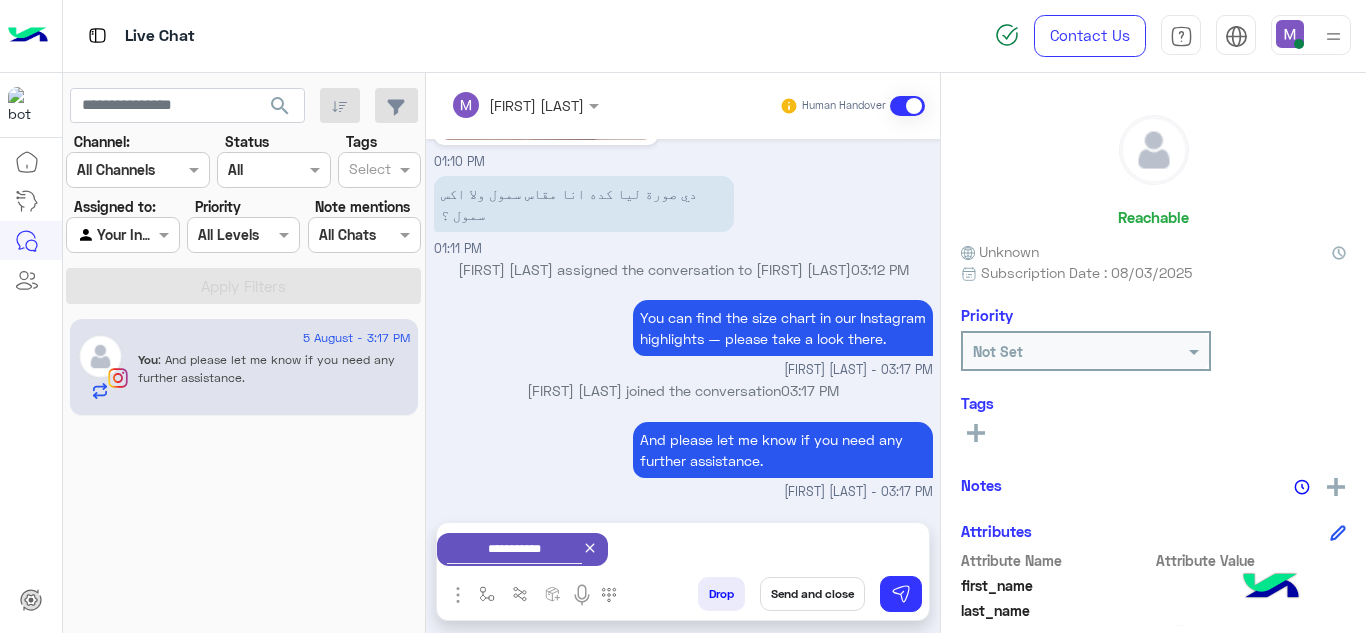click on "Send and close" at bounding box center [812, 594] 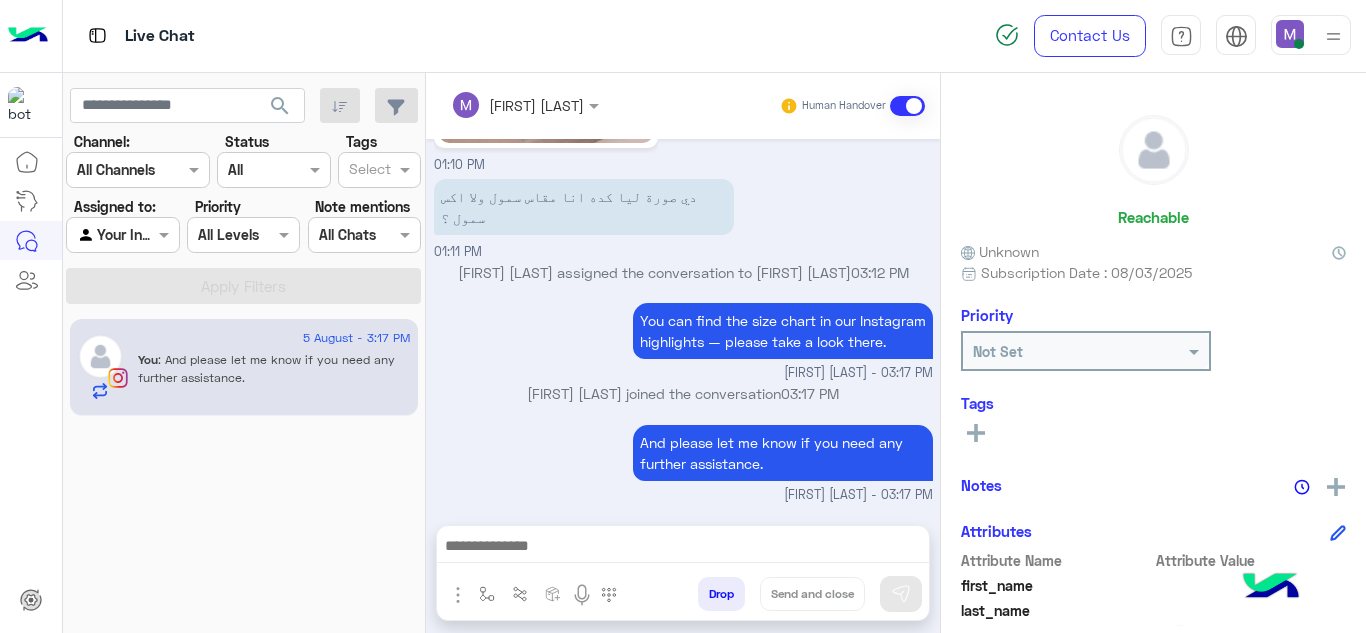 scroll, scrollTop: 1897, scrollLeft: 0, axis: vertical 